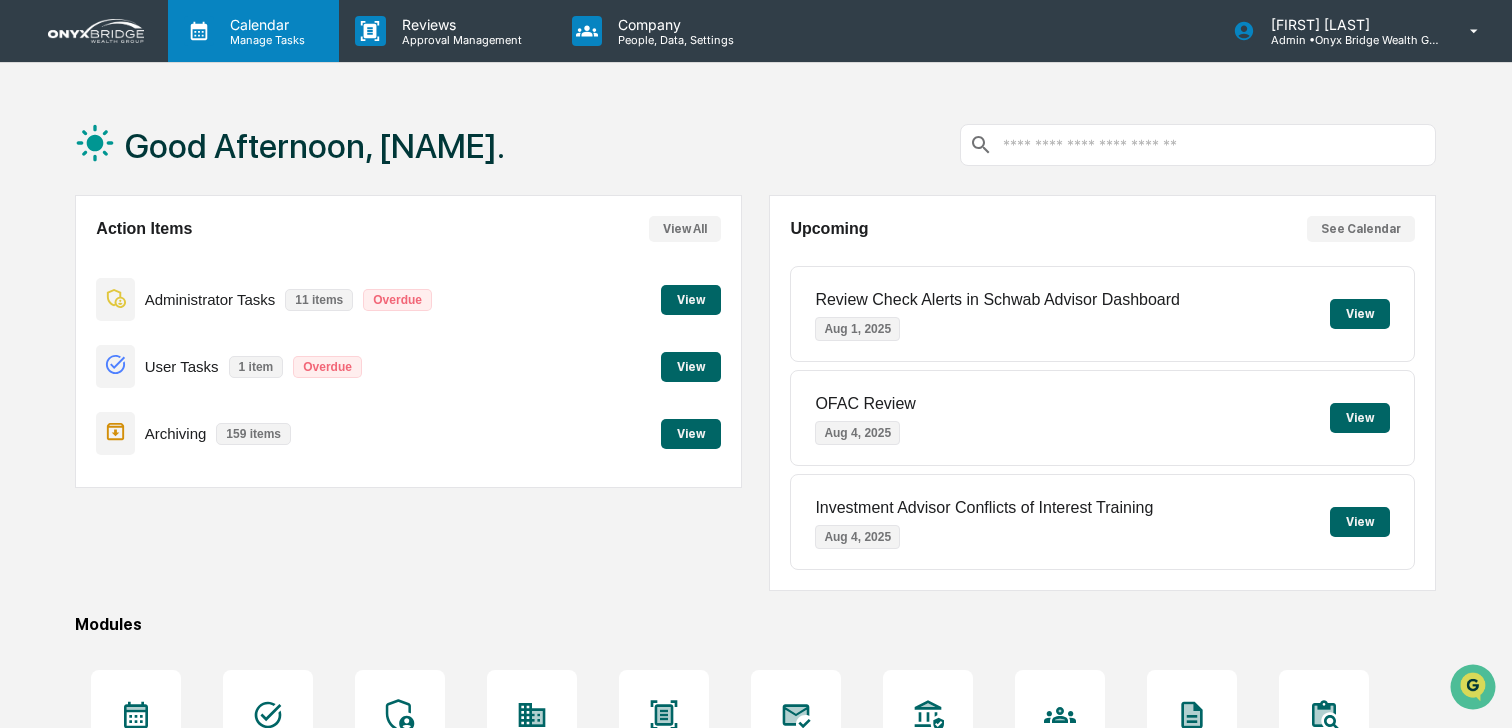 scroll, scrollTop: 0, scrollLeft: 0, axis: both 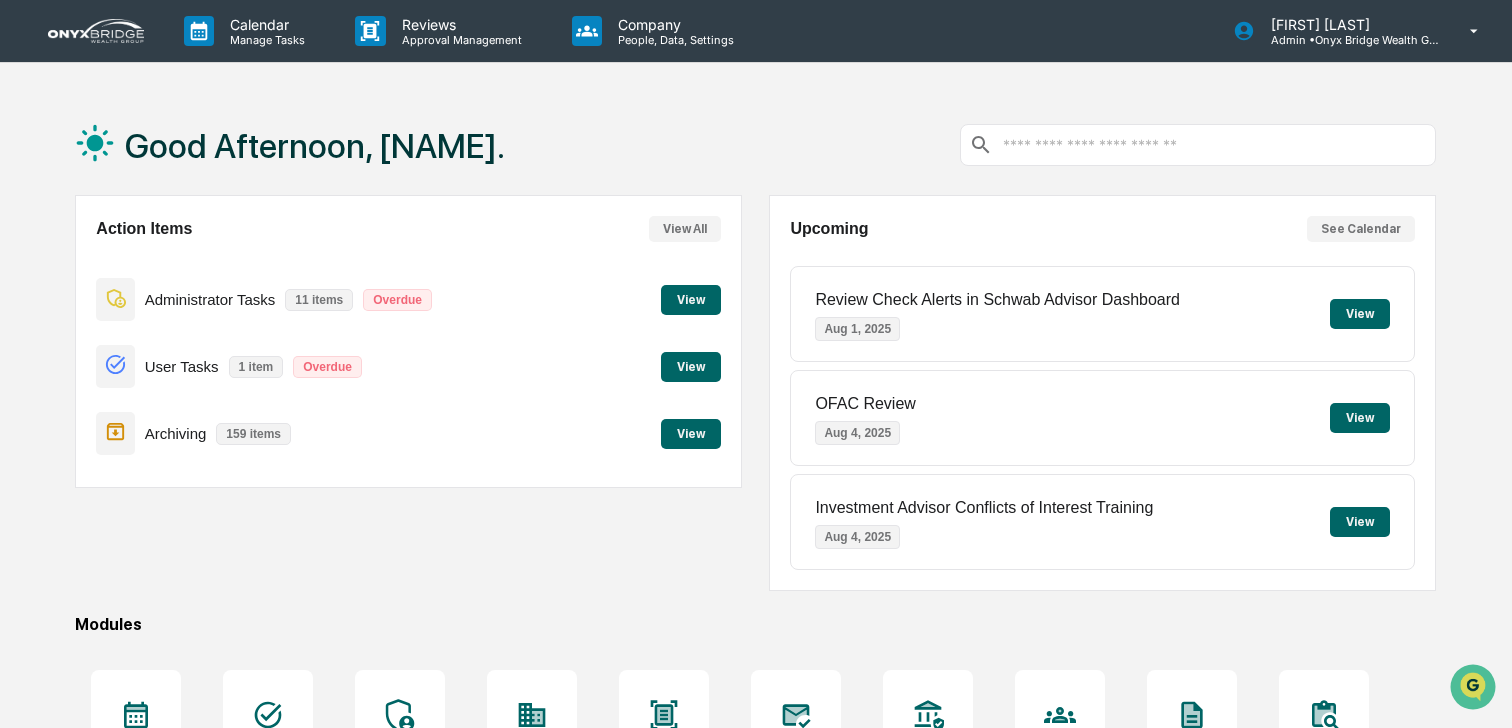 click on "View" at bounding box center [691, 434] 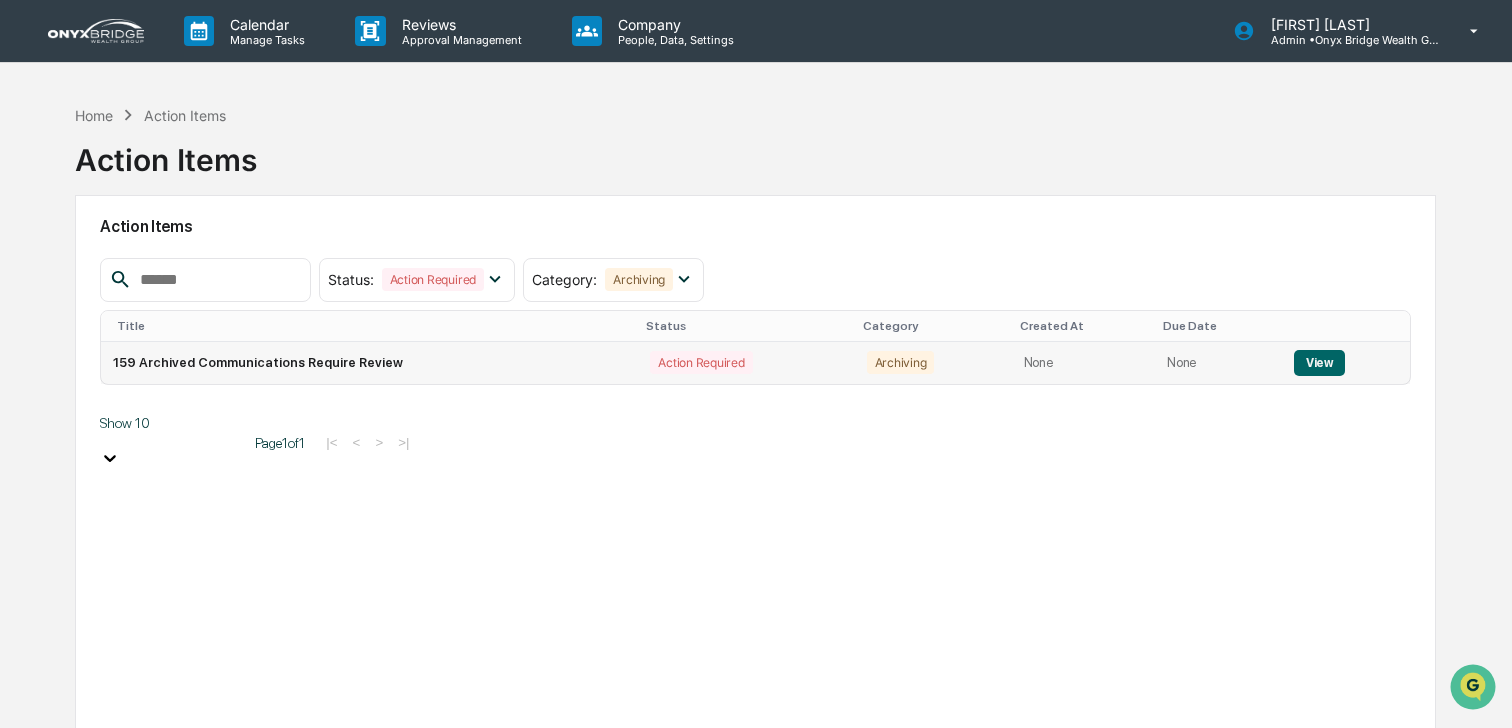 click on "View" at bounding box center [1346, 363] 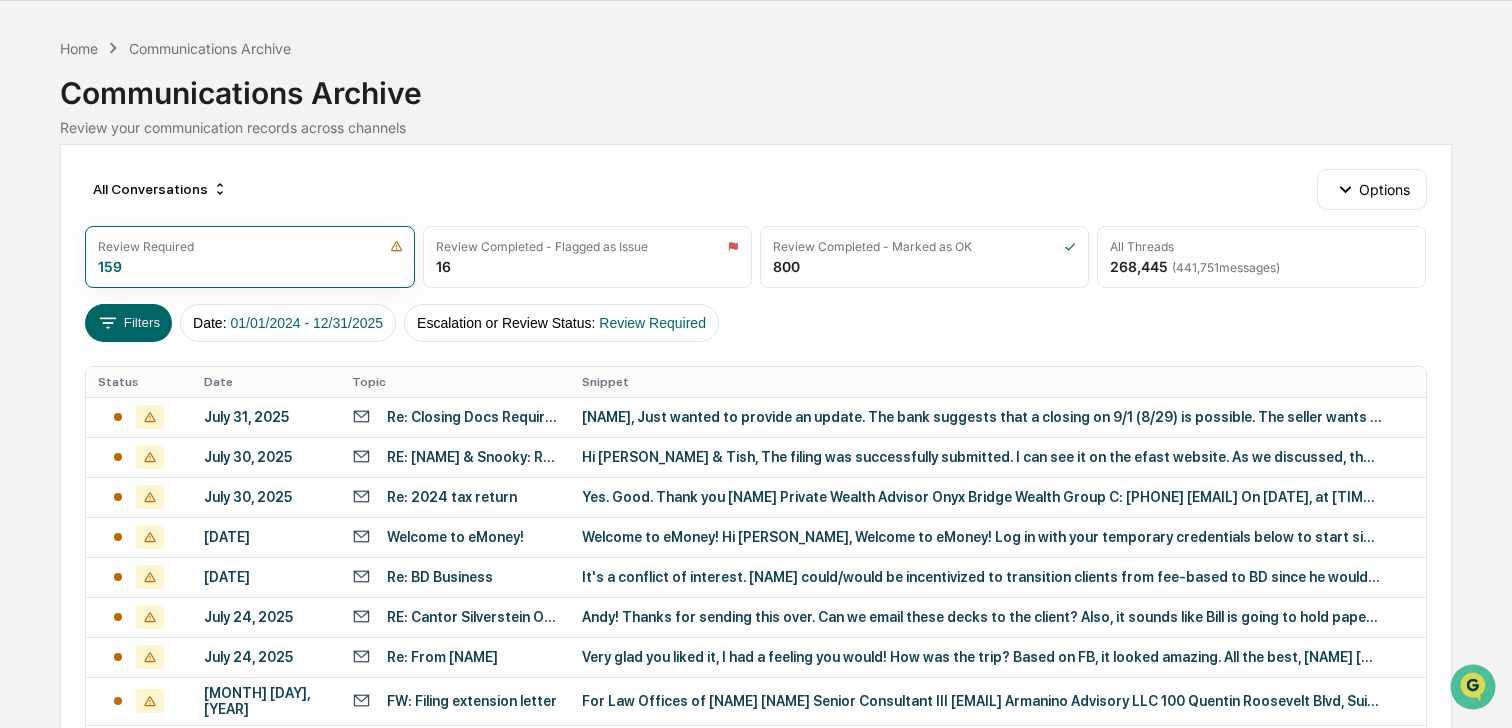 scroll, scrollTop: 0, scrollLeft: 0, axis: both 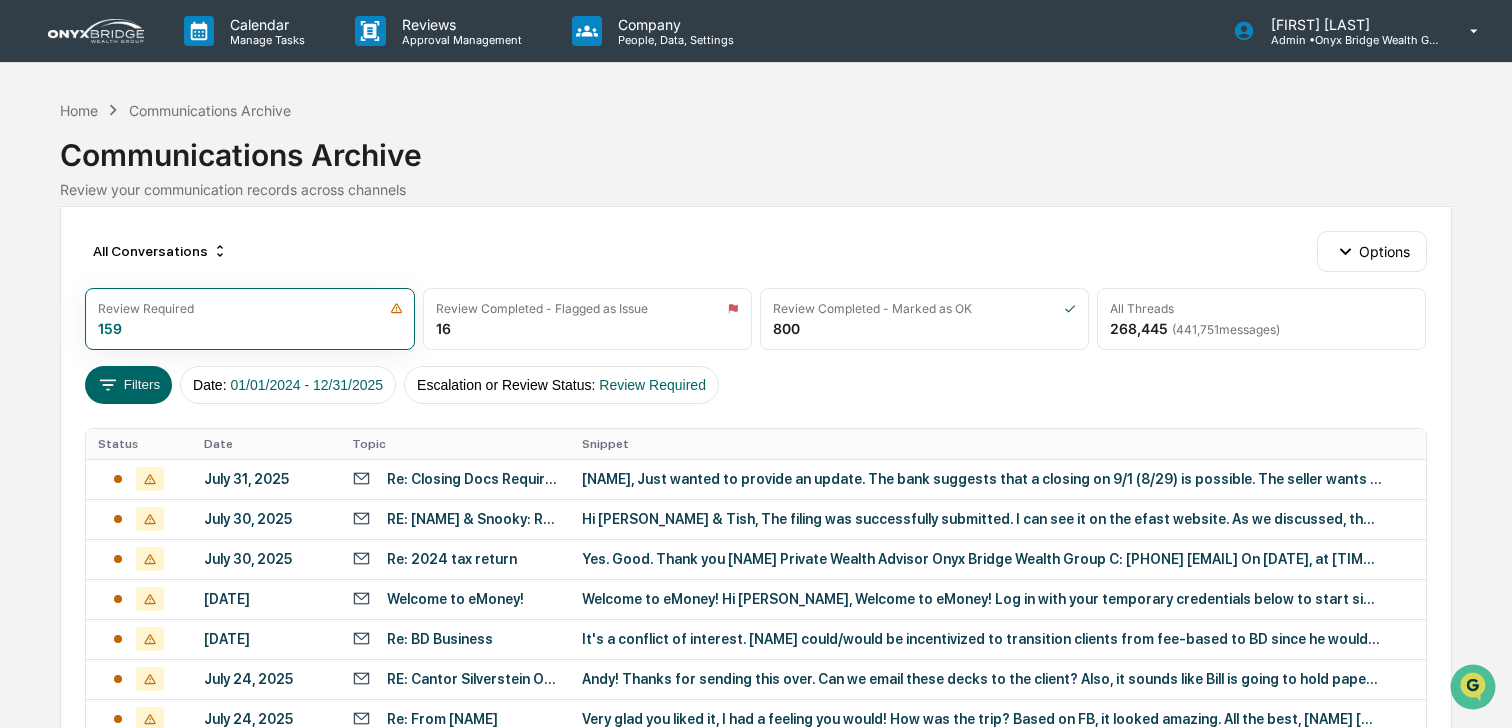 click at bounding box center [96, 31] 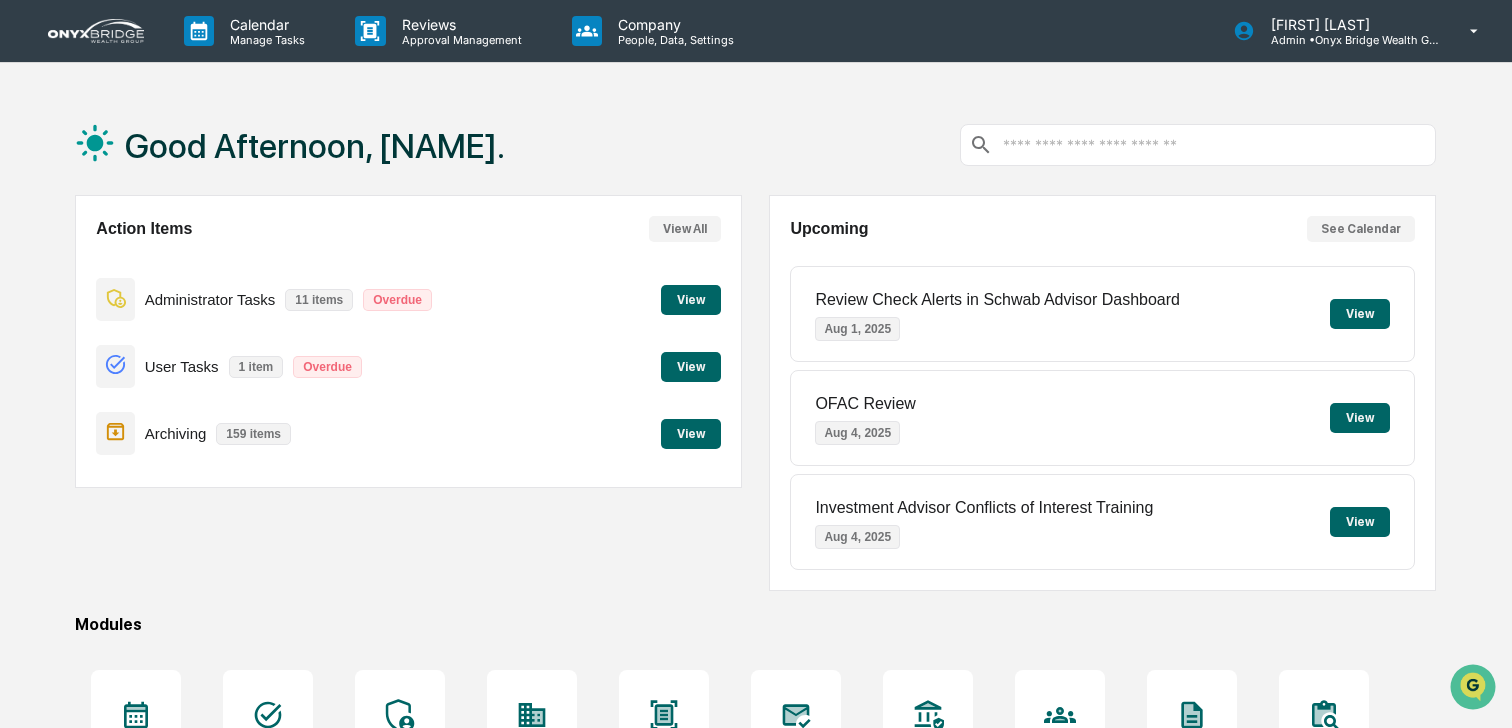 click on "View" at bounding box center (691, 367) 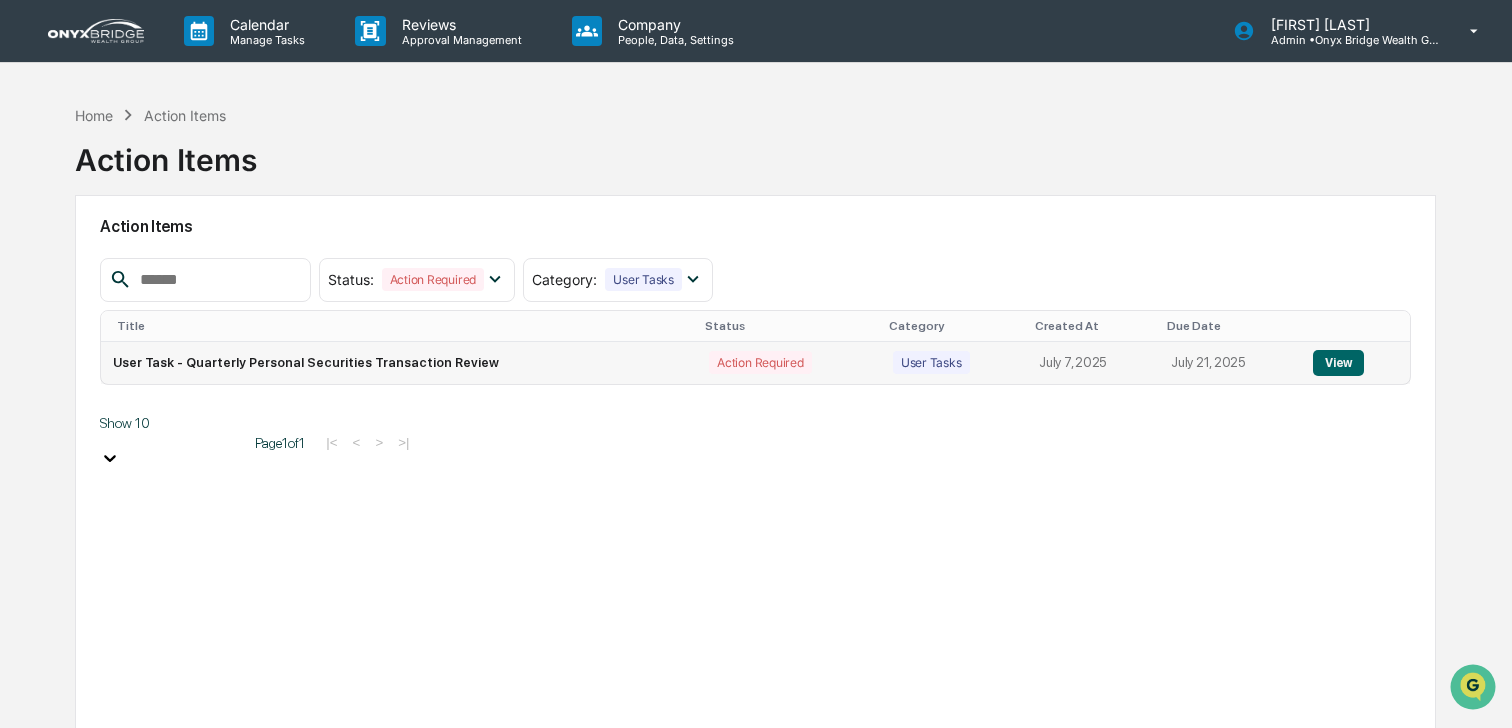 click on "View" at bounding box center (1338, 363) 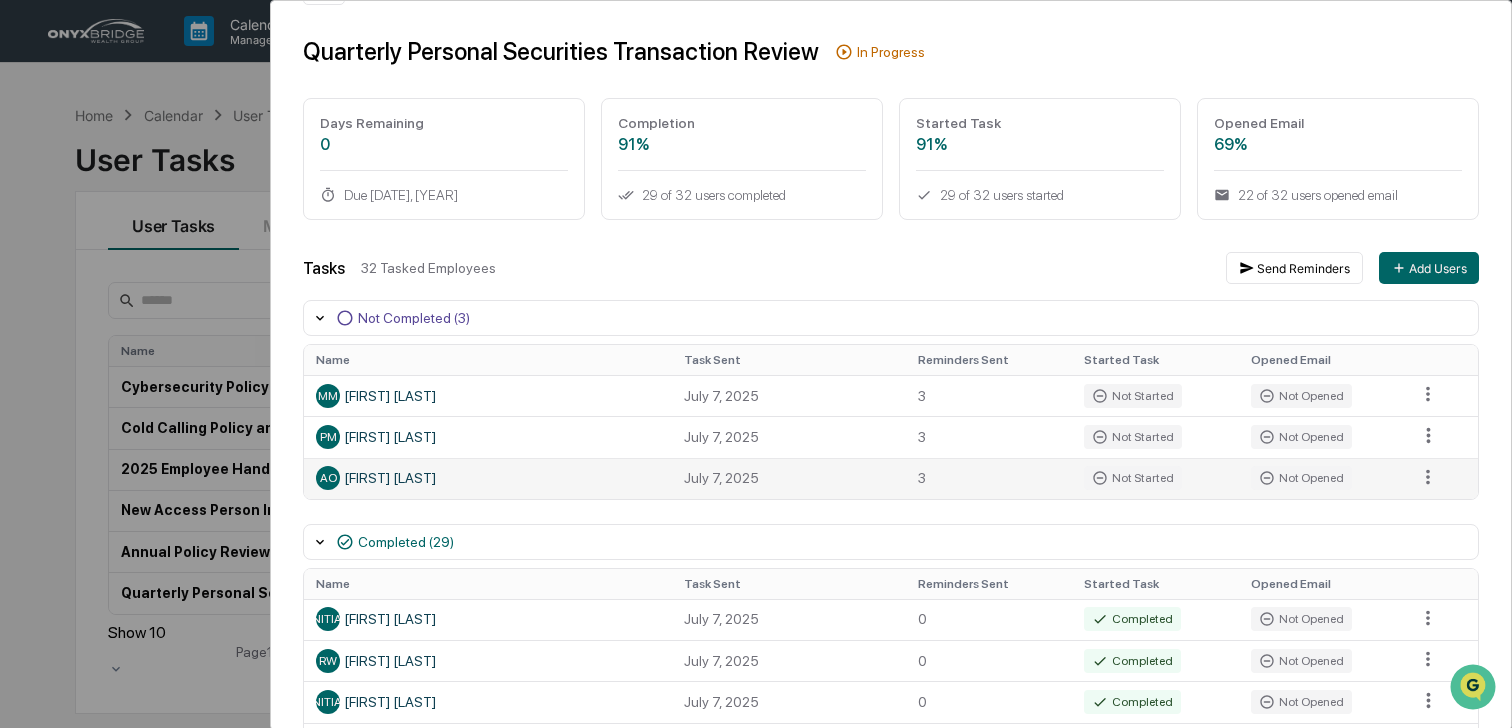 scroll, scrollTop: 39, scrollLeft: 0, axis: vertical 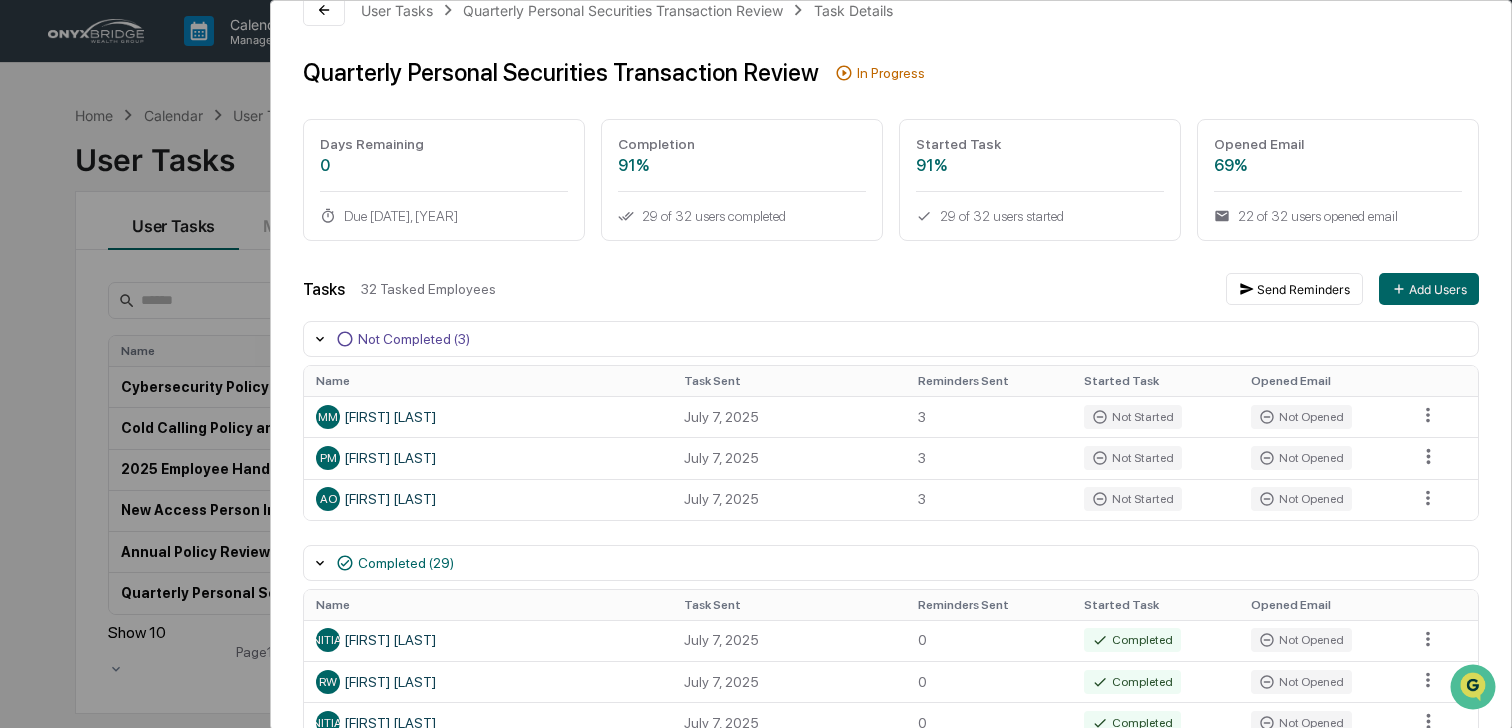 click 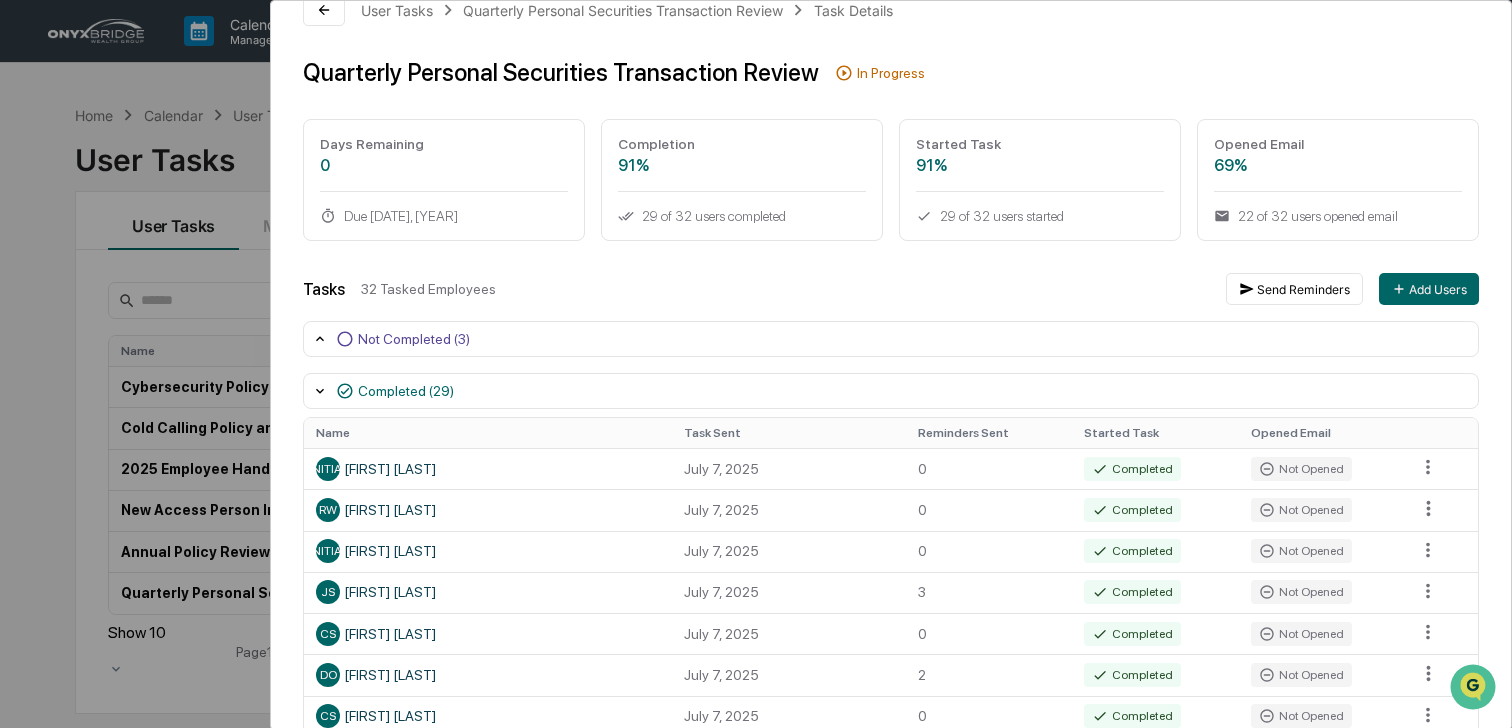 click 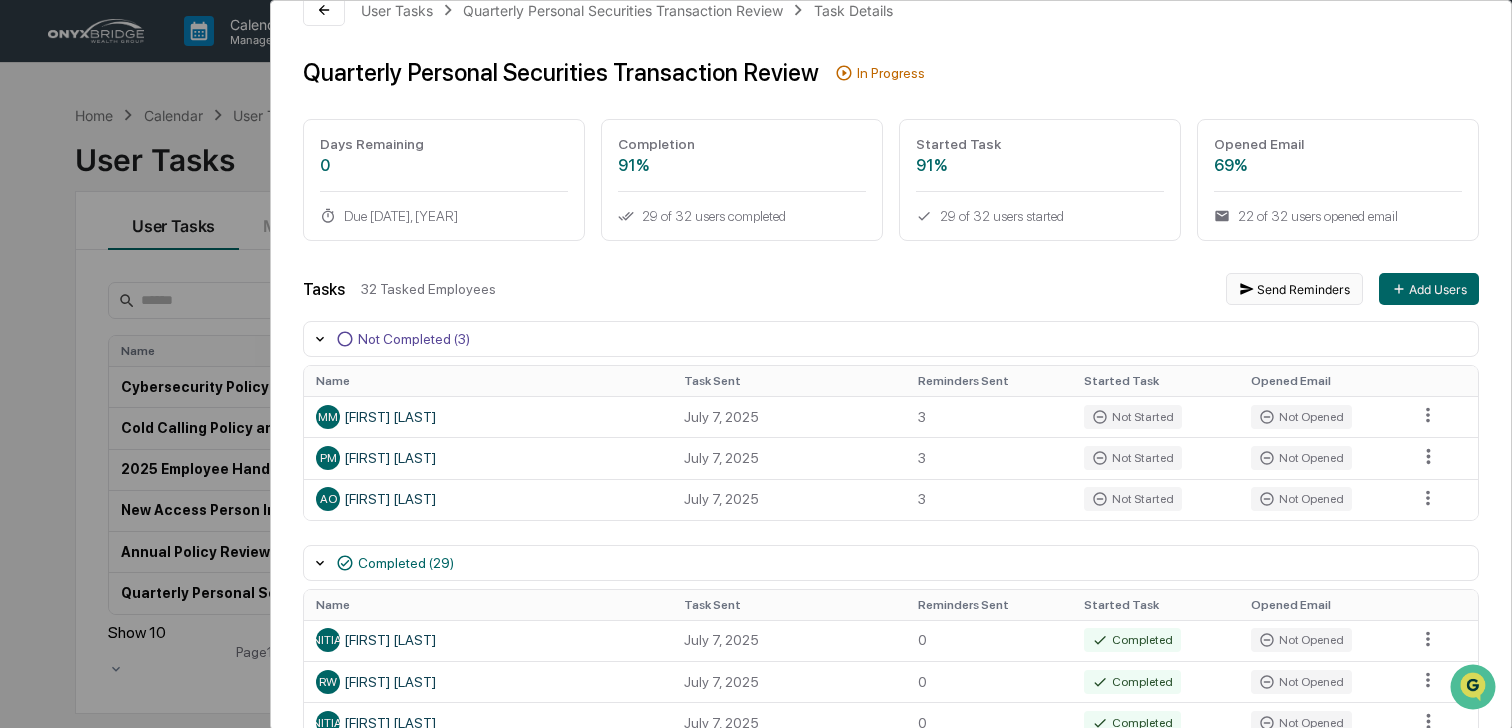 click on "Send Reminders" at bounding box center [1294, 289] 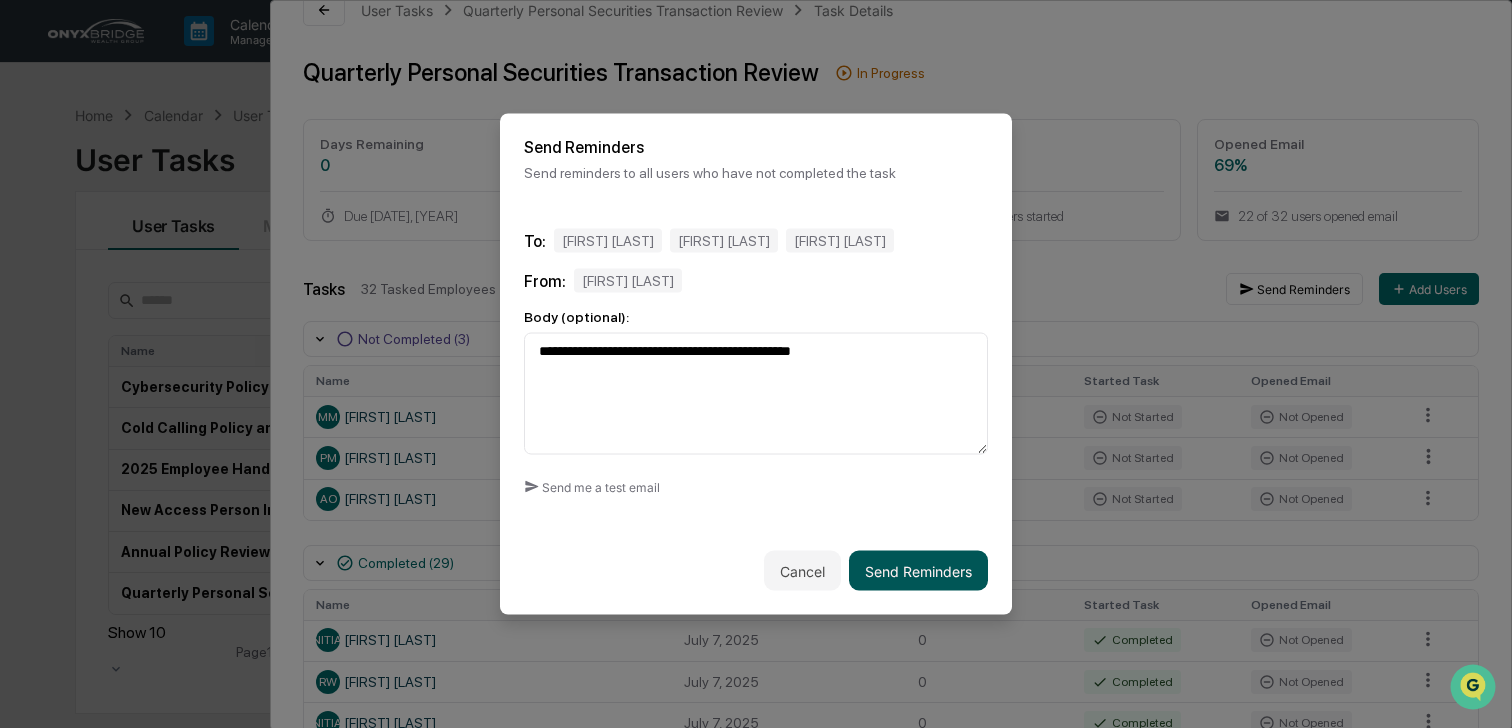 type on "**********" 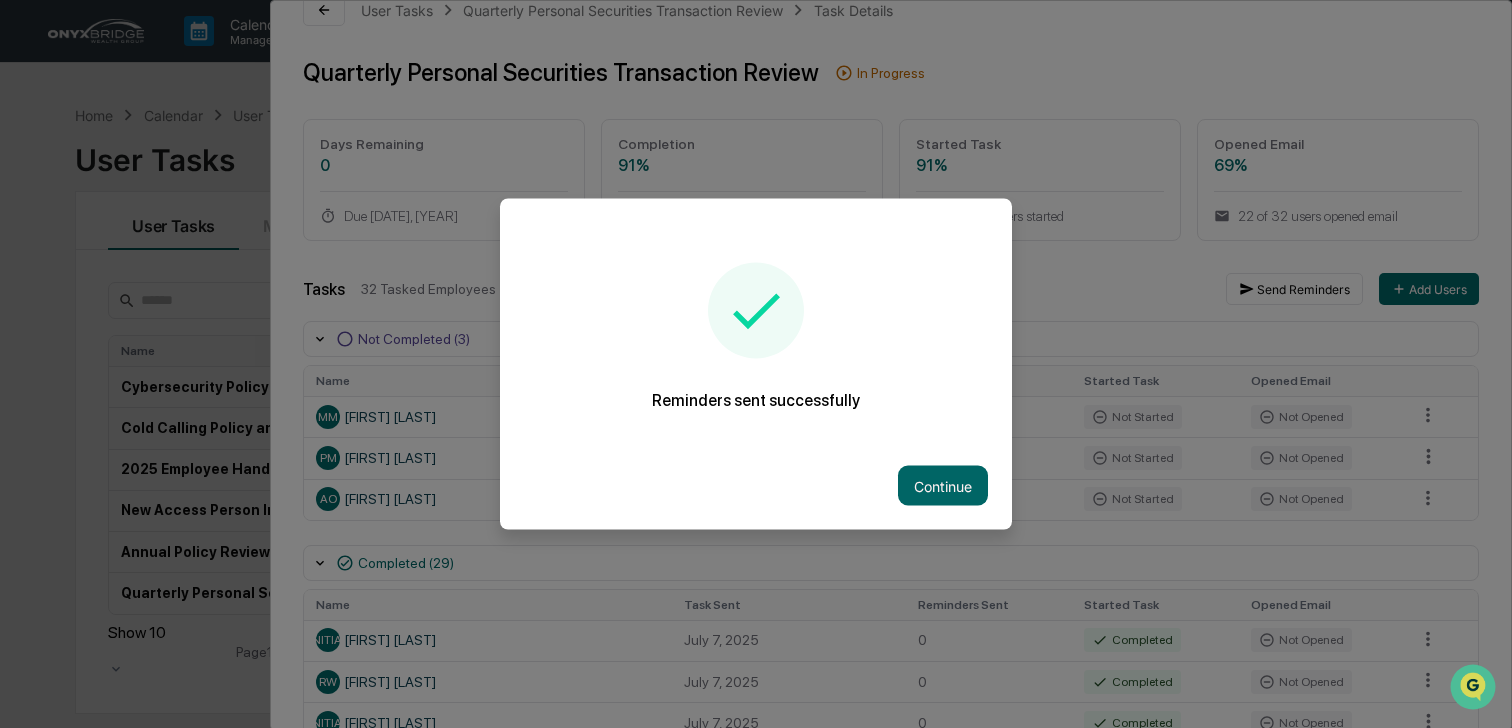 click at bounding box center [756, 364] 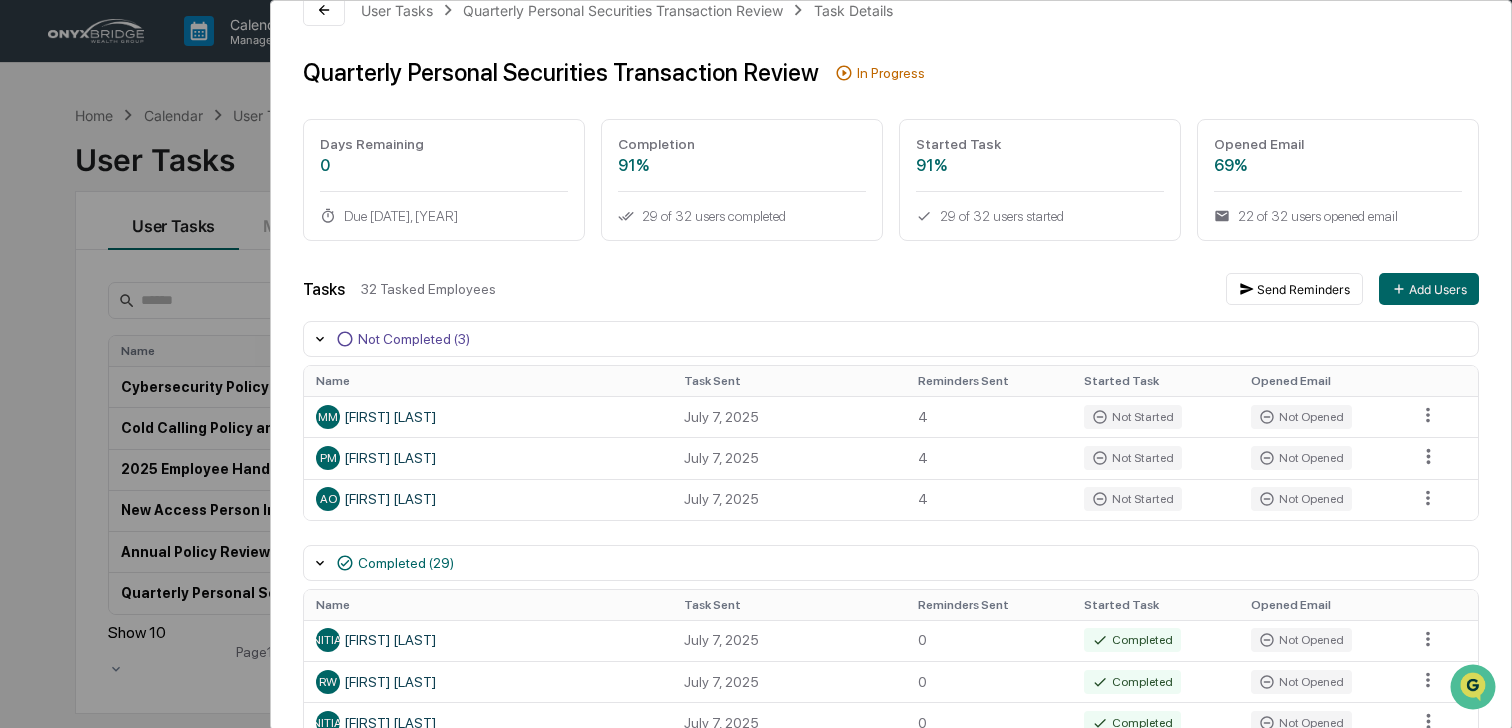 click on "User Tasks Quarterly Personal Securities Transaction Review Task Details Quarterly Personal Securities Transaction Review In Progress Days Remaining 0 Due [DATE], [YEAR] Completion 91% 29 of 32 users completed Started Task 91% 29 of 32 users started Opened Email 69% 22 of 32 users opened email Tasks 32 Tasked Employees Send Reminders Add Users Not Completed (3) Name Task Sent Reminders Sent Started Task Opened Email MM [LAST] [LAST] [DATE], [YEAR] 4 Not Started Not Opened PM [LAST] [LAST] [DATE], [YEAR] 4 Not Started Not Opened AO [LAST] [LAST] [DATE], [YEAR] 4 Not Started Not Opened Completed (29) Name Task Sent Reminders Sent Started Task Opened Email MW [LAST] [LAST] [DATE], [YEAR] 0 Completed Not Opened RW [LAST] [LAST] [DATE], [YEAR] 0 Completed Not Opened JC [LAST] [LAST] [DATE], [YEAR] 0 Completed Not Opened JS [LAST] [LAST] [DATE], [YEAR] 3 Completed Not Opened CS [LAST] [LAST] [DATE], [YEAR] 0 Completed Not Opened DO [LAST] [LAST] [DATE], [YEAR] 2 Completed Not Opened CS [LAST] [LAST] [DATE], [YEAR] 0 Completed Not Opened" at bounding box center [756, 364] 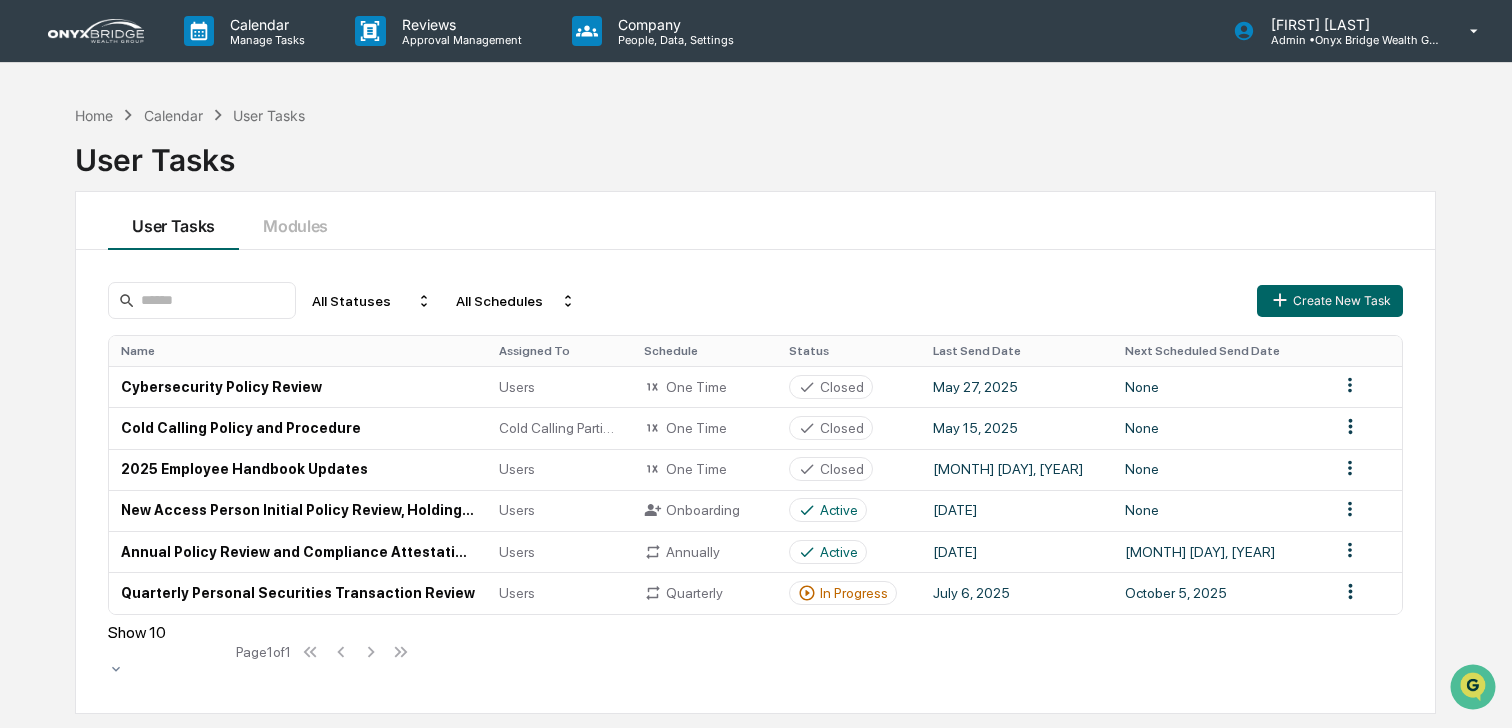 click at bounding box center [96, 31] 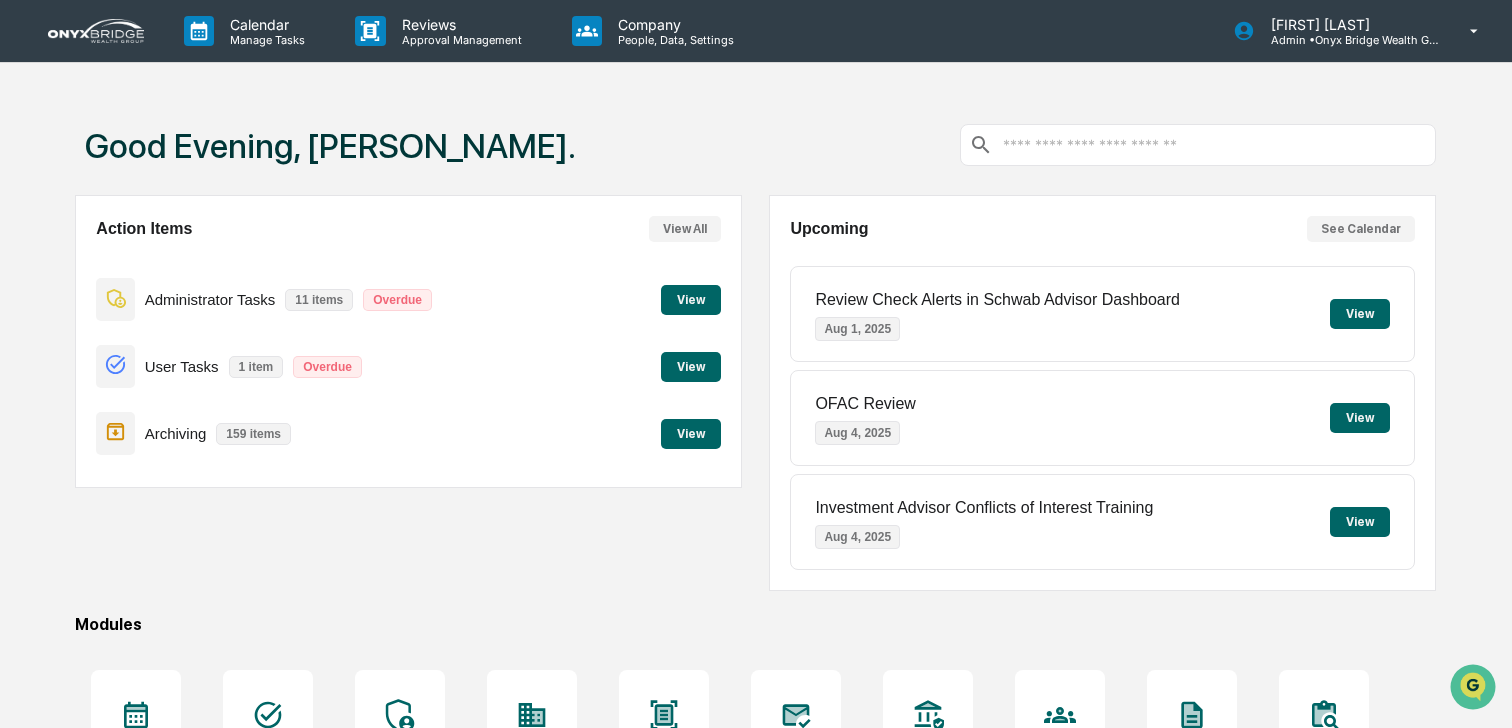 click on "View" at bounding box center [691, 434] 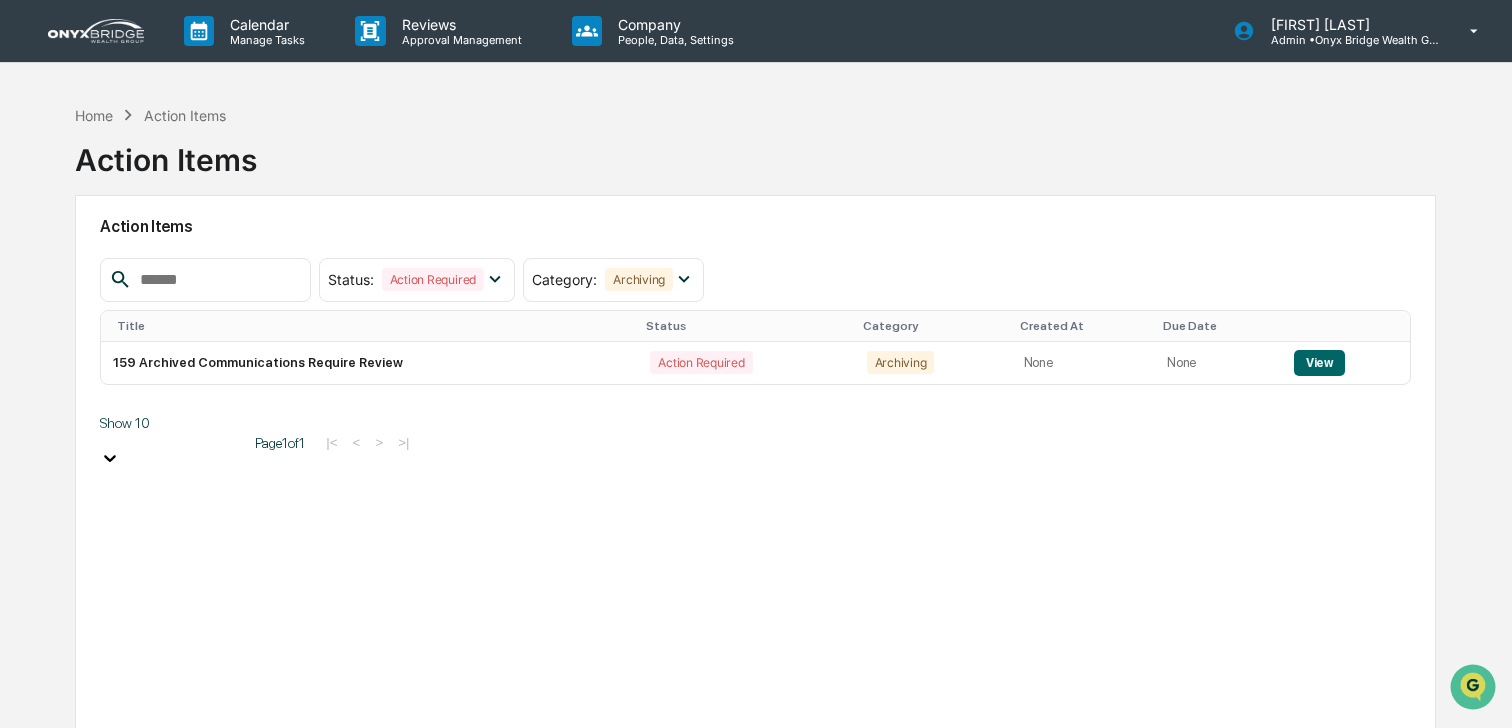 click at bounding box center (96, 31) 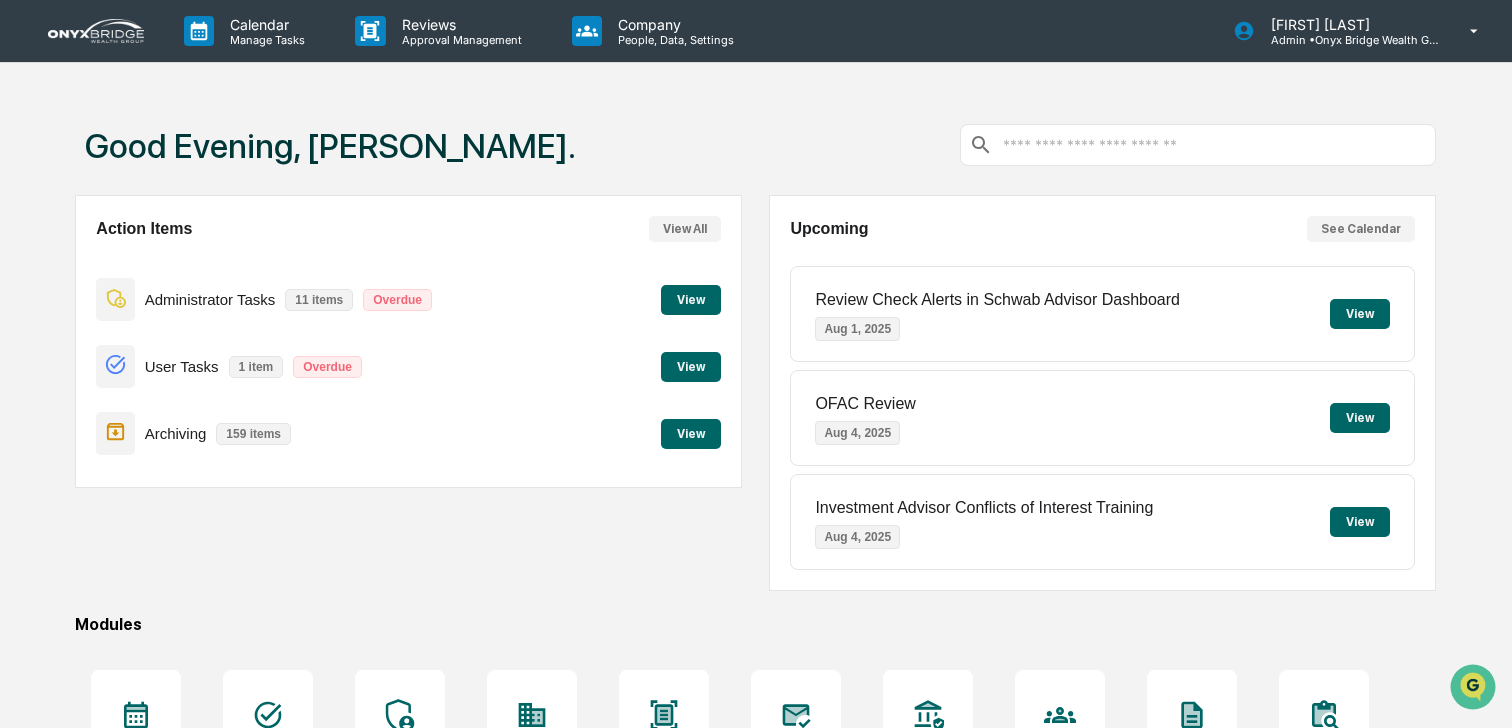 click on "View" at bounding box center (691, 300) 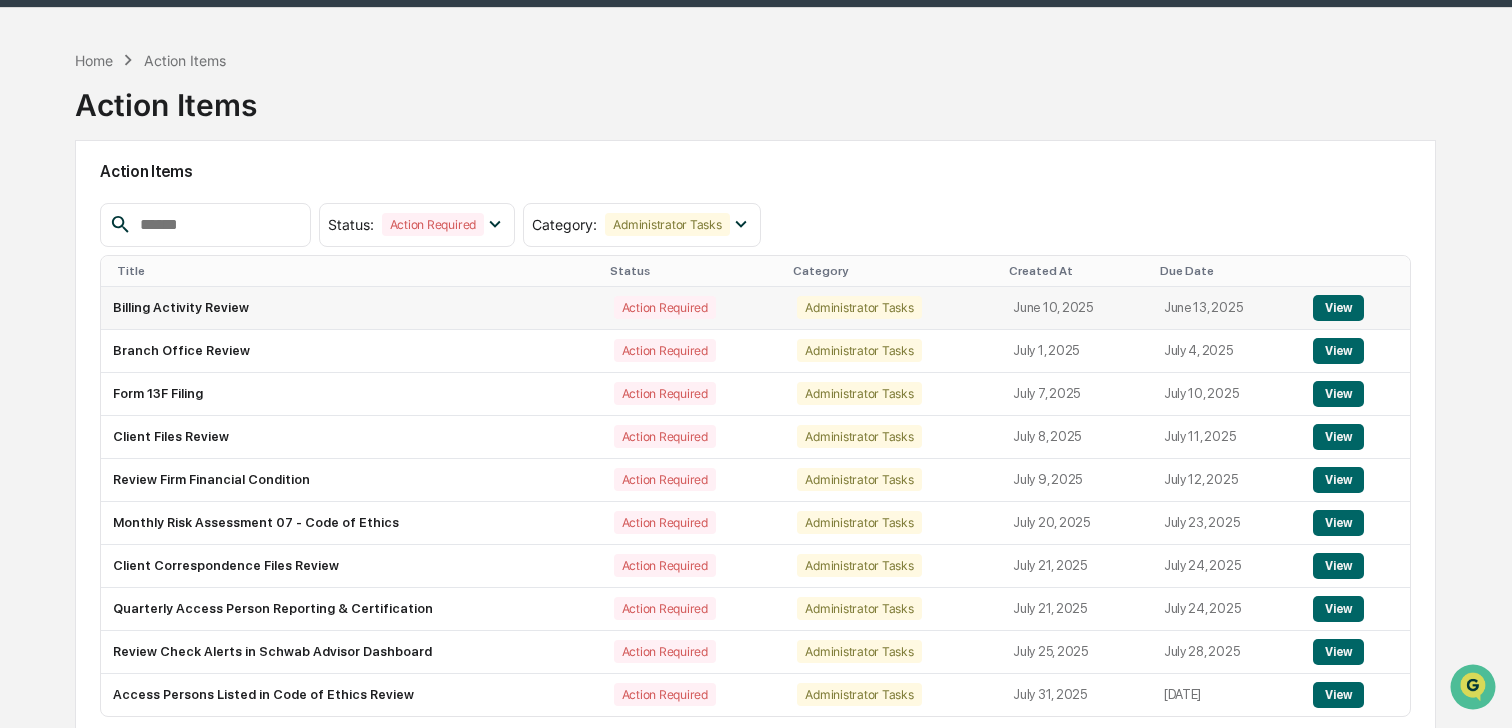 scroll, scrollTop: 58, scrollLeft: 0, axis: vertical 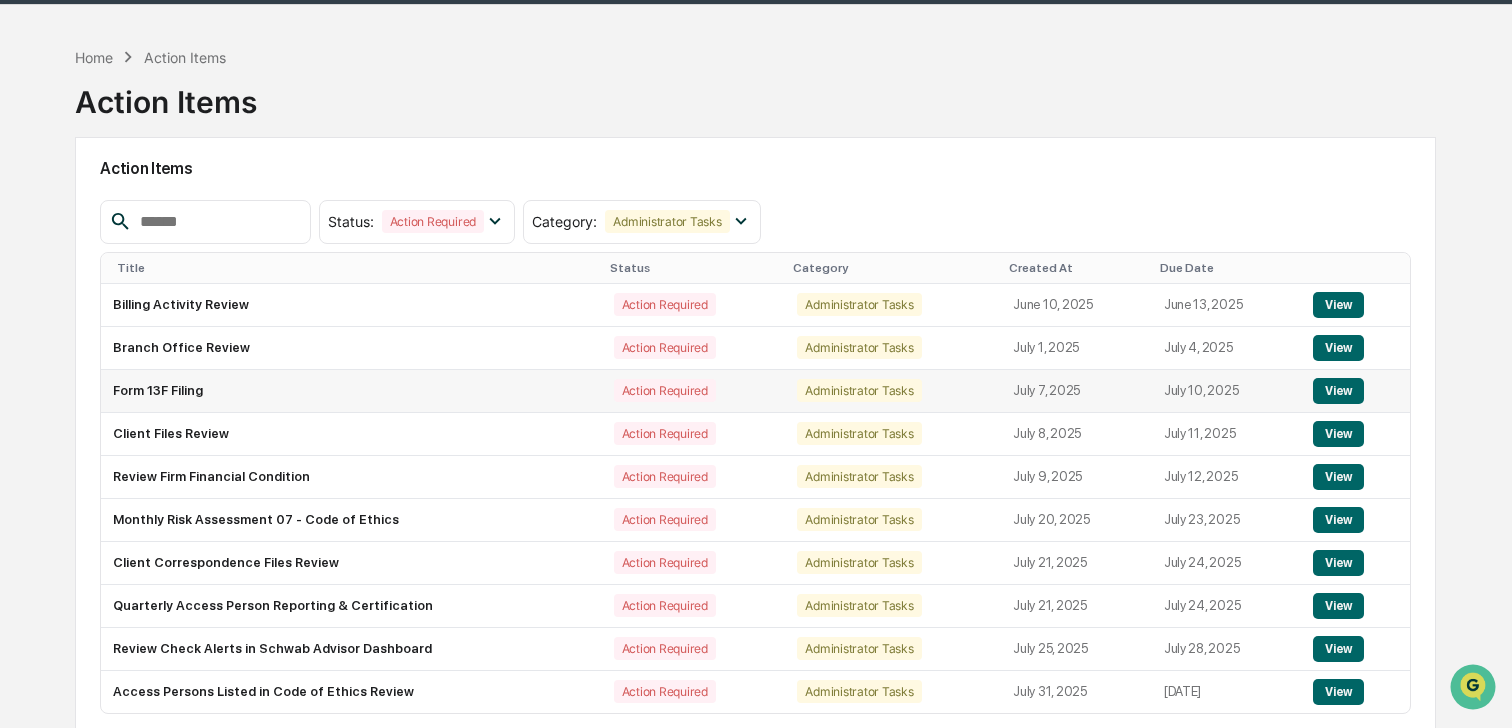 click on "View" at bounding box center (1338, 391) 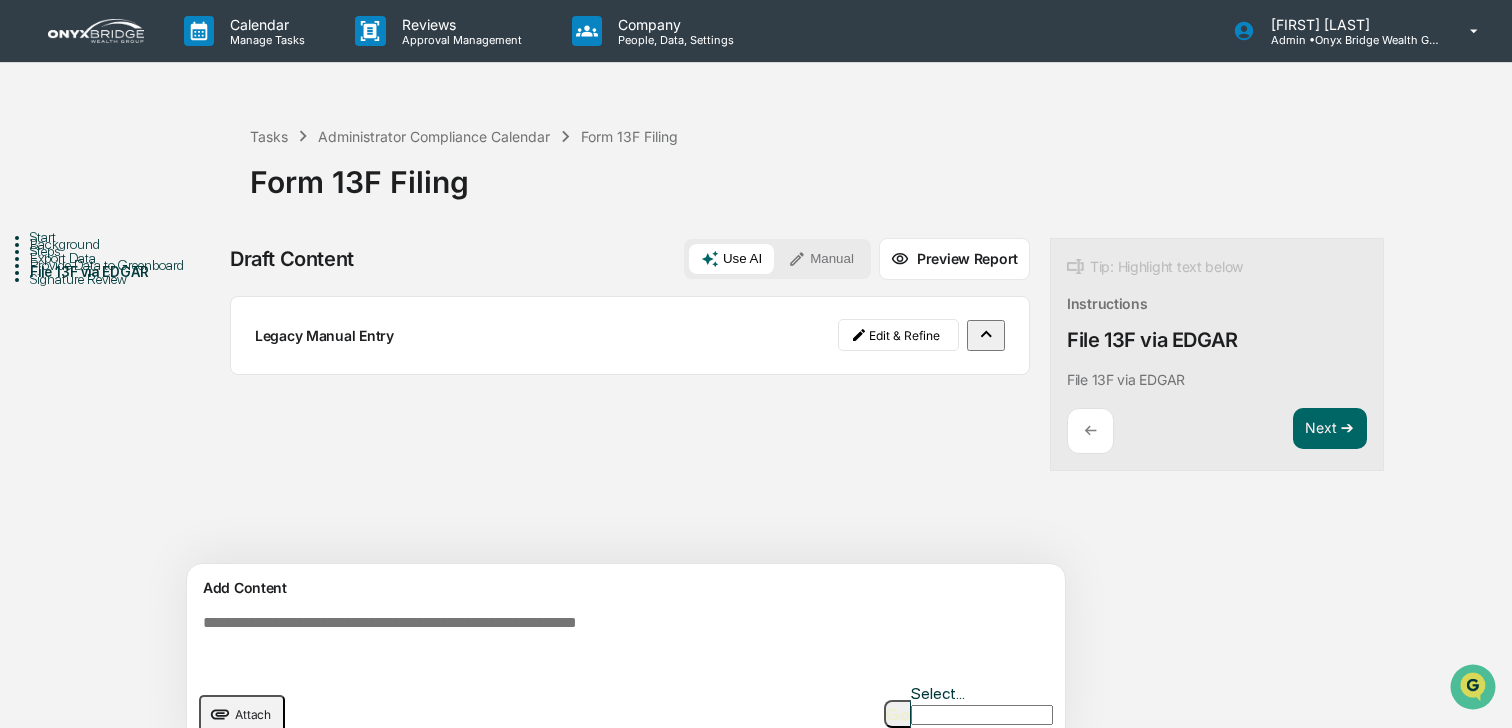 scroll, scrollTop: 16, scrollLeft: 0, axis: vertical 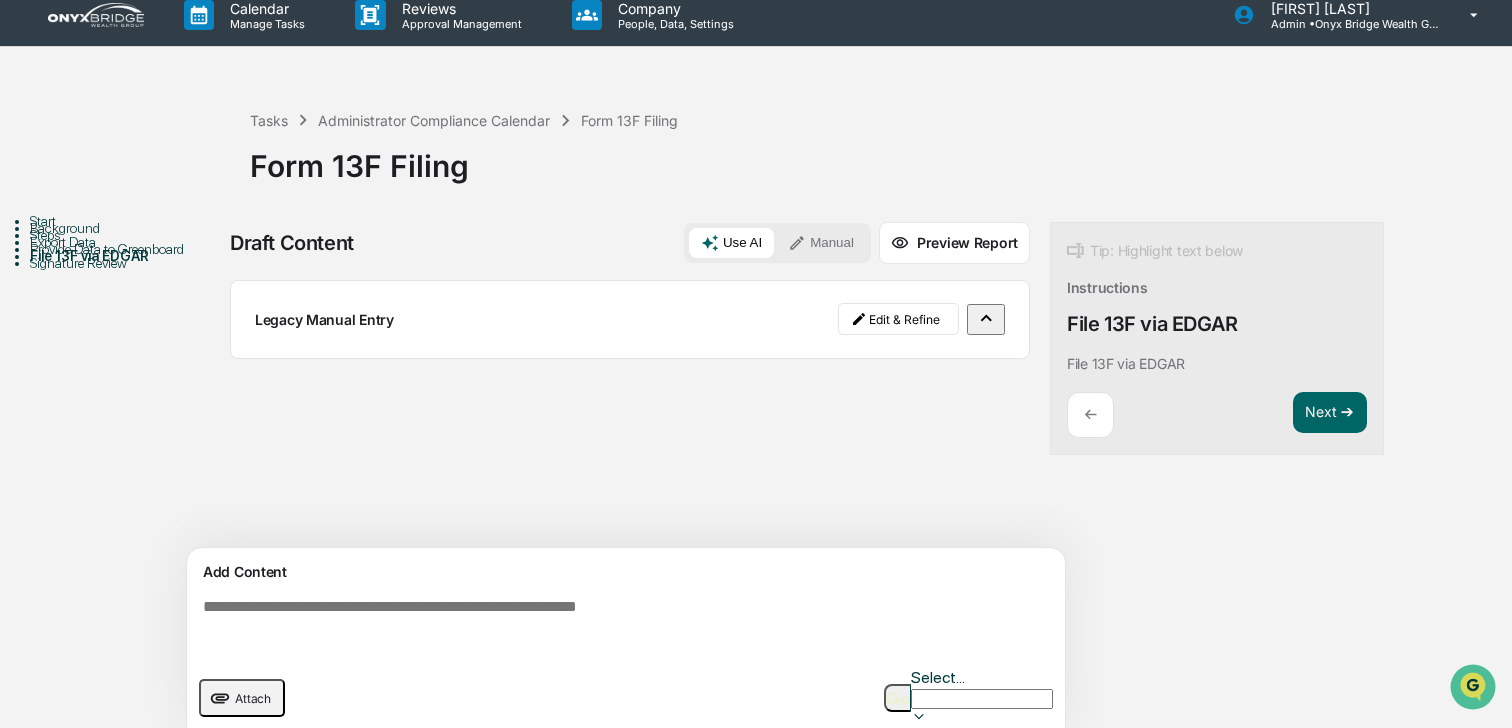 click at bounding box center [630, 626] 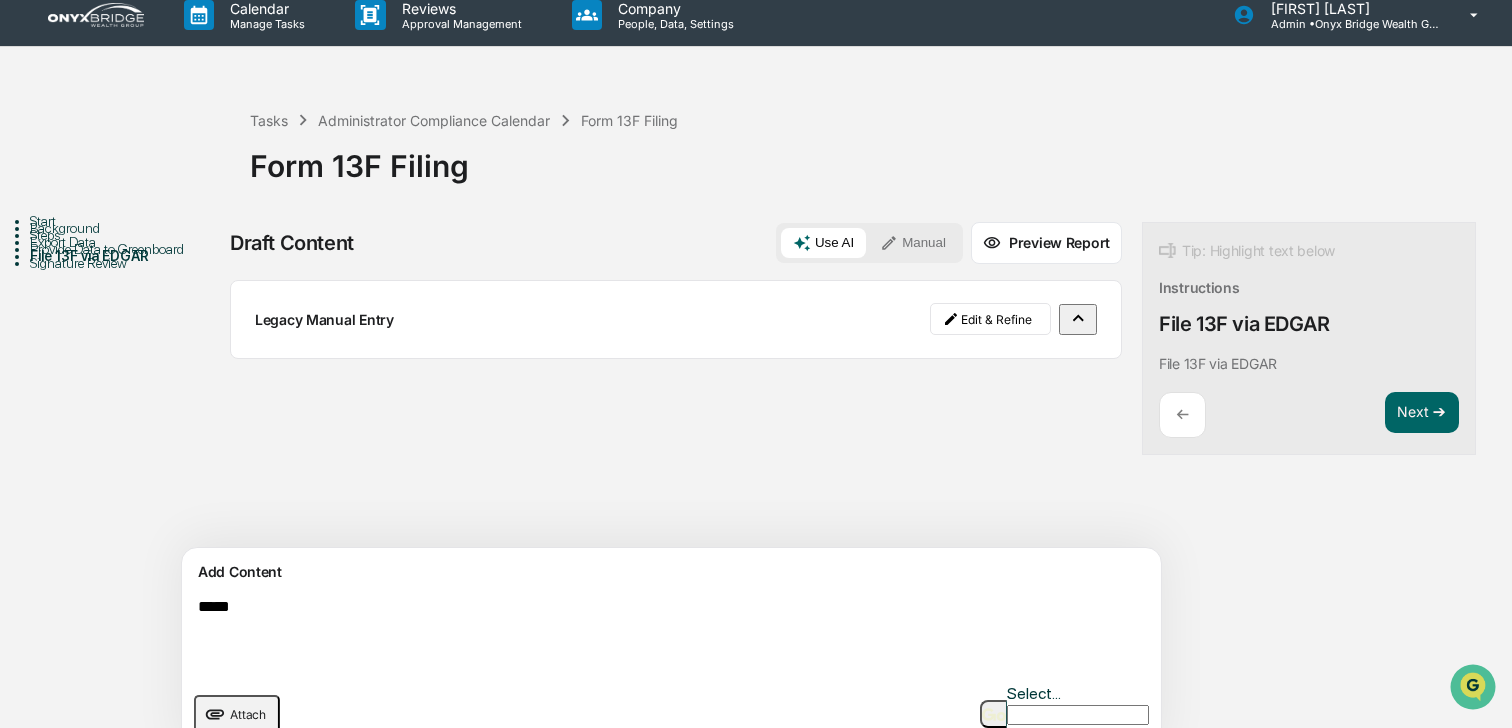 type on "*****" 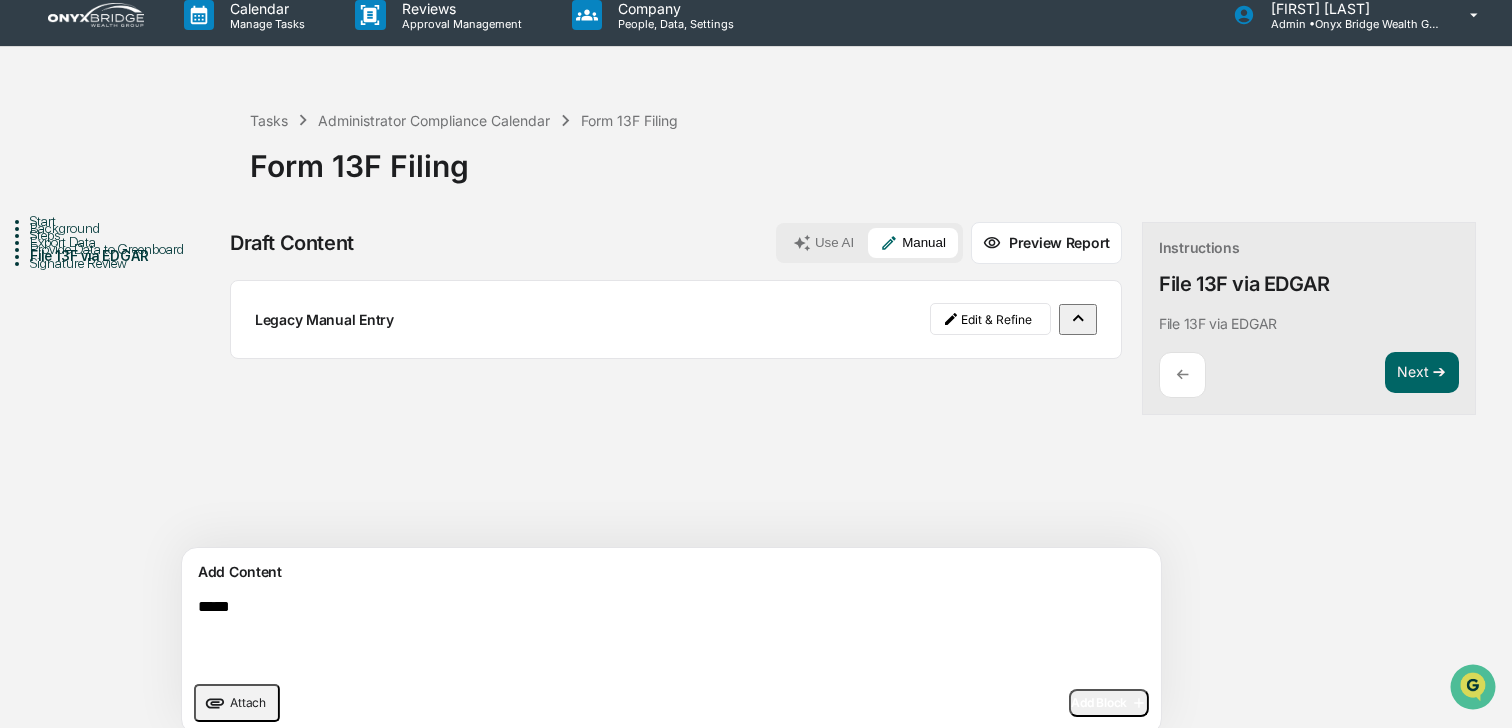 click on "Add Block" at bounding box center [1109, 703] 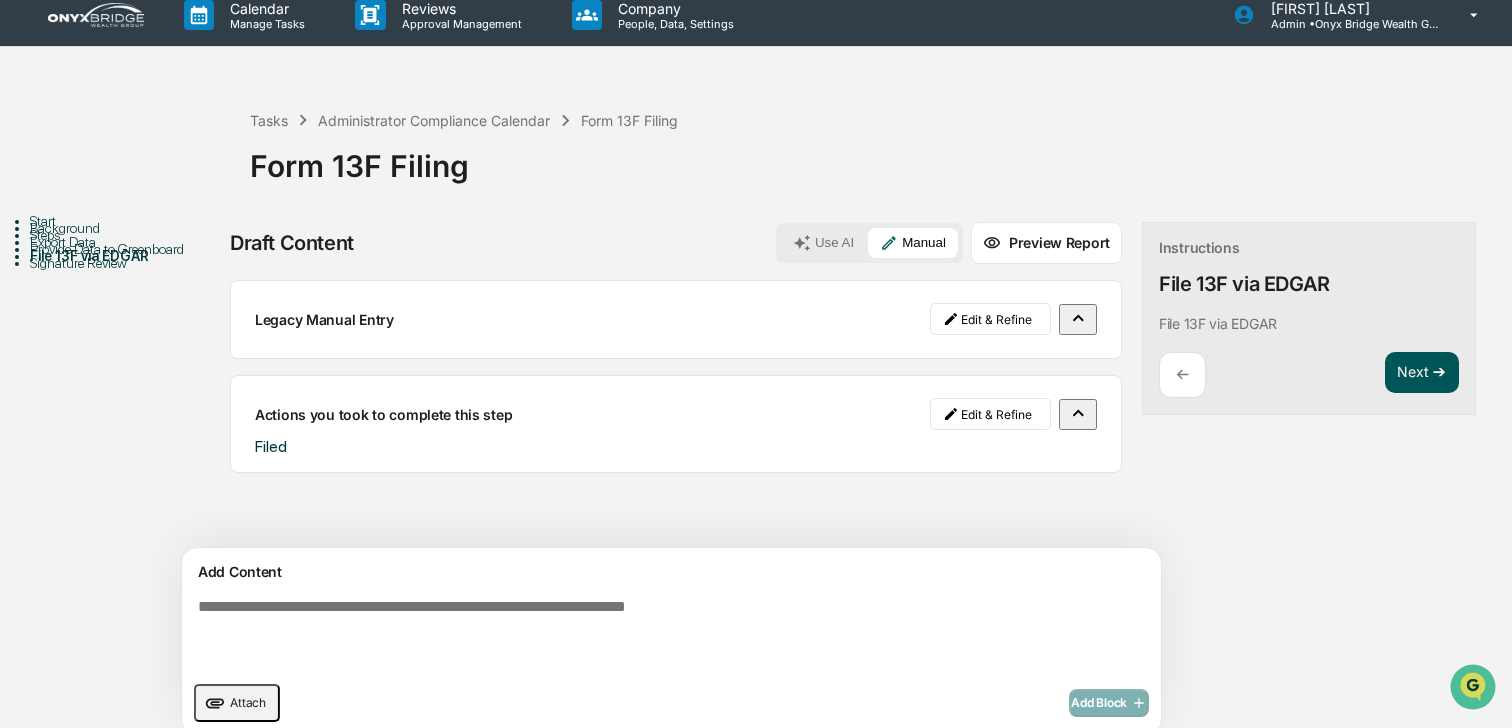 click on "Next ➔" at bounding box center (1422, 373) 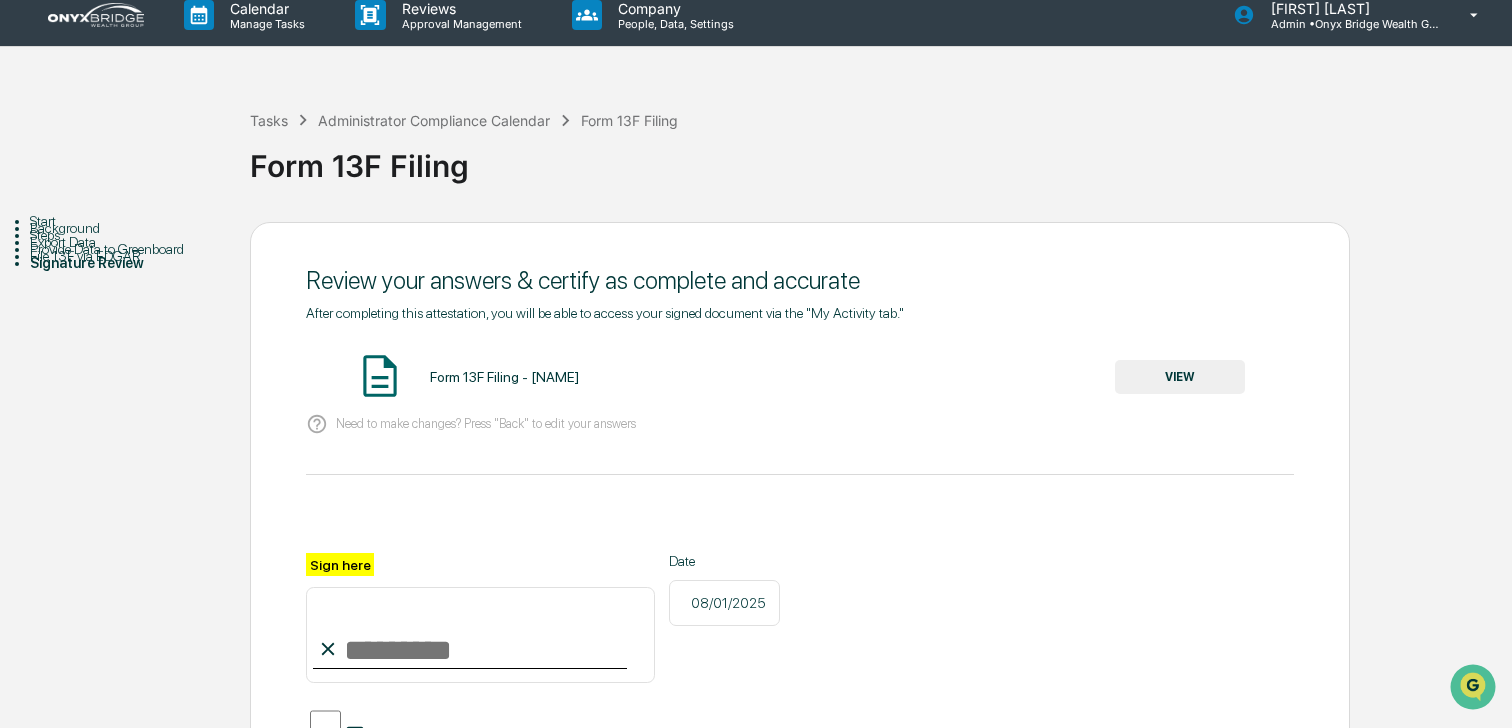 click on "VIEW" at bounding box center [1180, 377] 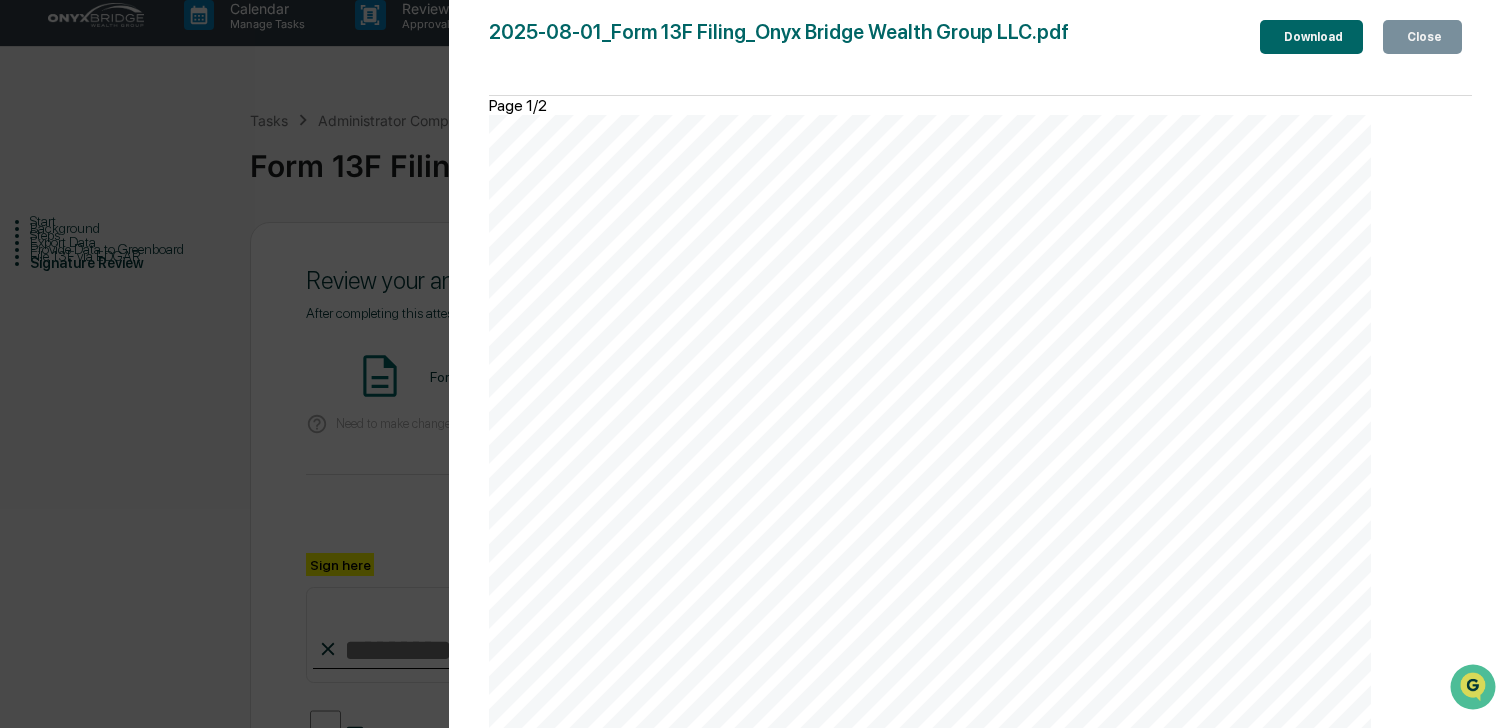 click on "2025-08-01_Form 13F Filing_Onyx Bridge Wealth Group LLC.pdf   Close   Download Page 1/2 August   1,   2025 Onyx   Bridge   Wealth   Group   LLC Form   13F   Filing Background   and   Purpose Form   13F   is   a   quarterly   filing   required   by   the   Securities   and   Exchange   Commission   (SEC)   for institutional   investment   managers   with   discretionary   authority   over   [CURRENCY][NUMBER]   or   more   in   Section 13(f)   securities. Export   Data Export   Data Actions   you   took   to   complete   this   step Pulled   13F   report   from   Advyzon Provide   Data   to   Greenboard Provide   Data   to   Greenboard Actions   you   took   to   complete   this   step Pulled   13F   report   from   Advyzon Actions   you   took   to   complete   this   step Do   not   provide   data   to   GB   as   I   file   my   own   reports File   13F   via   EDGAR File   13F   via   EDGAR Legacy   Manual   Entry Actions   you   took   to   complete   this   step Page   1   of   2 Page 2/2 Filed Onyx   Bridge" at bounding box center (980, 384) 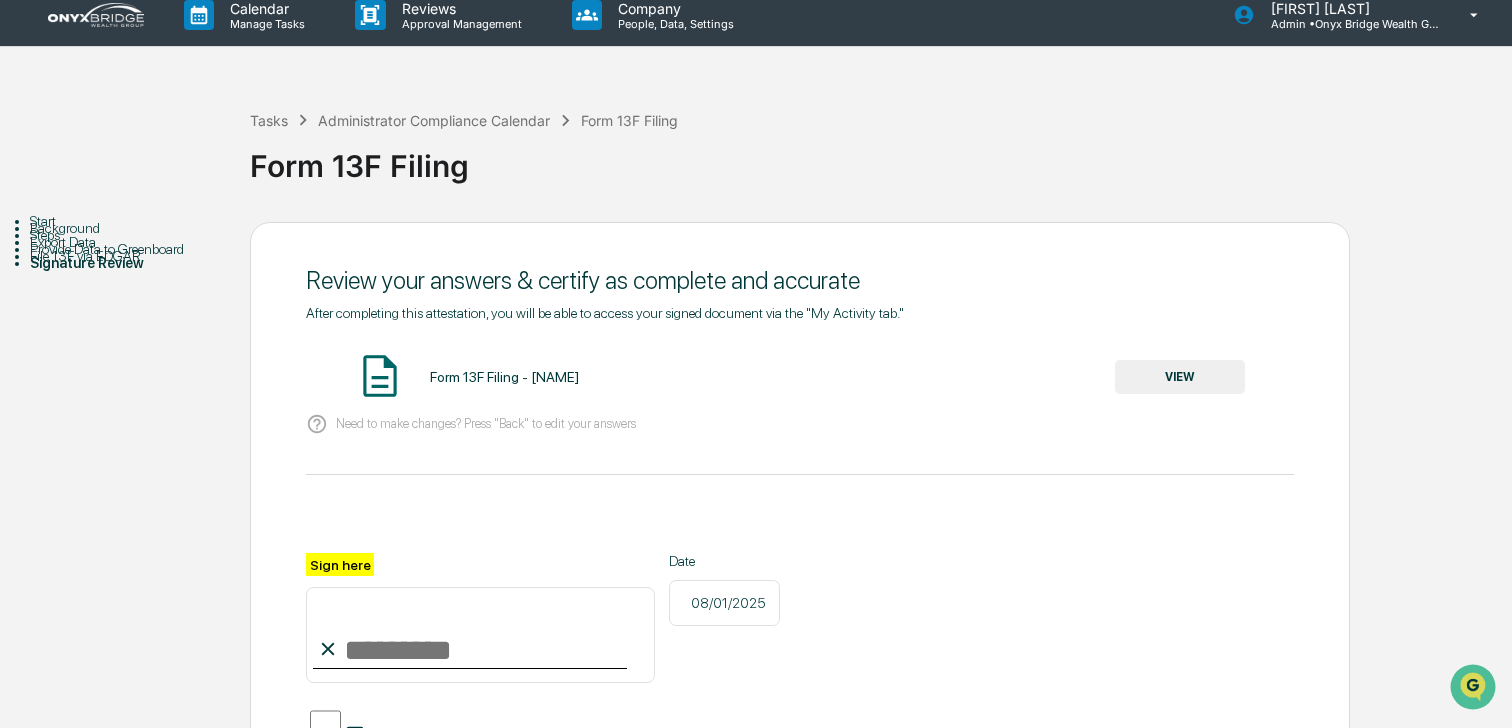 click on "Sign here" at bounding box center [480, 635] 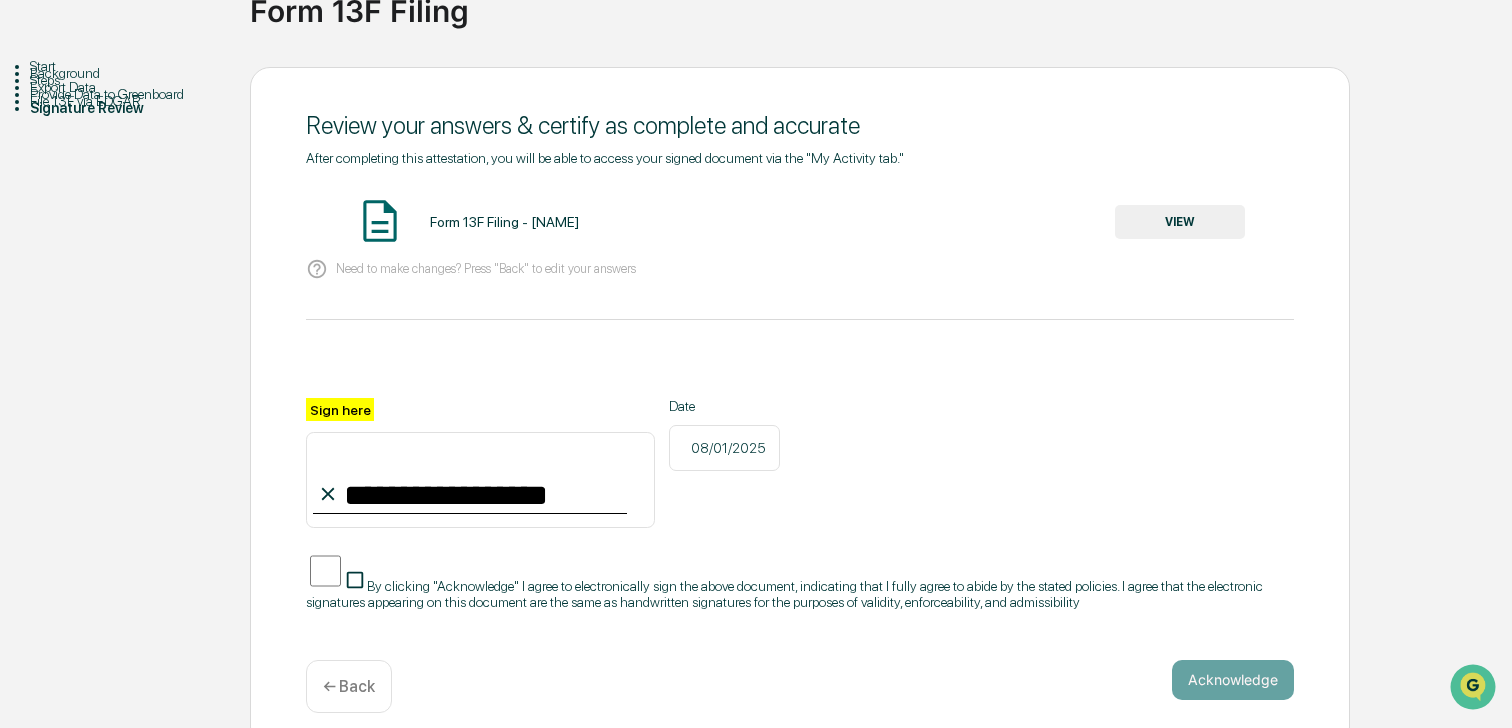 scroll, scrollTop: 193, scrollLeft: 0, axis: vertical 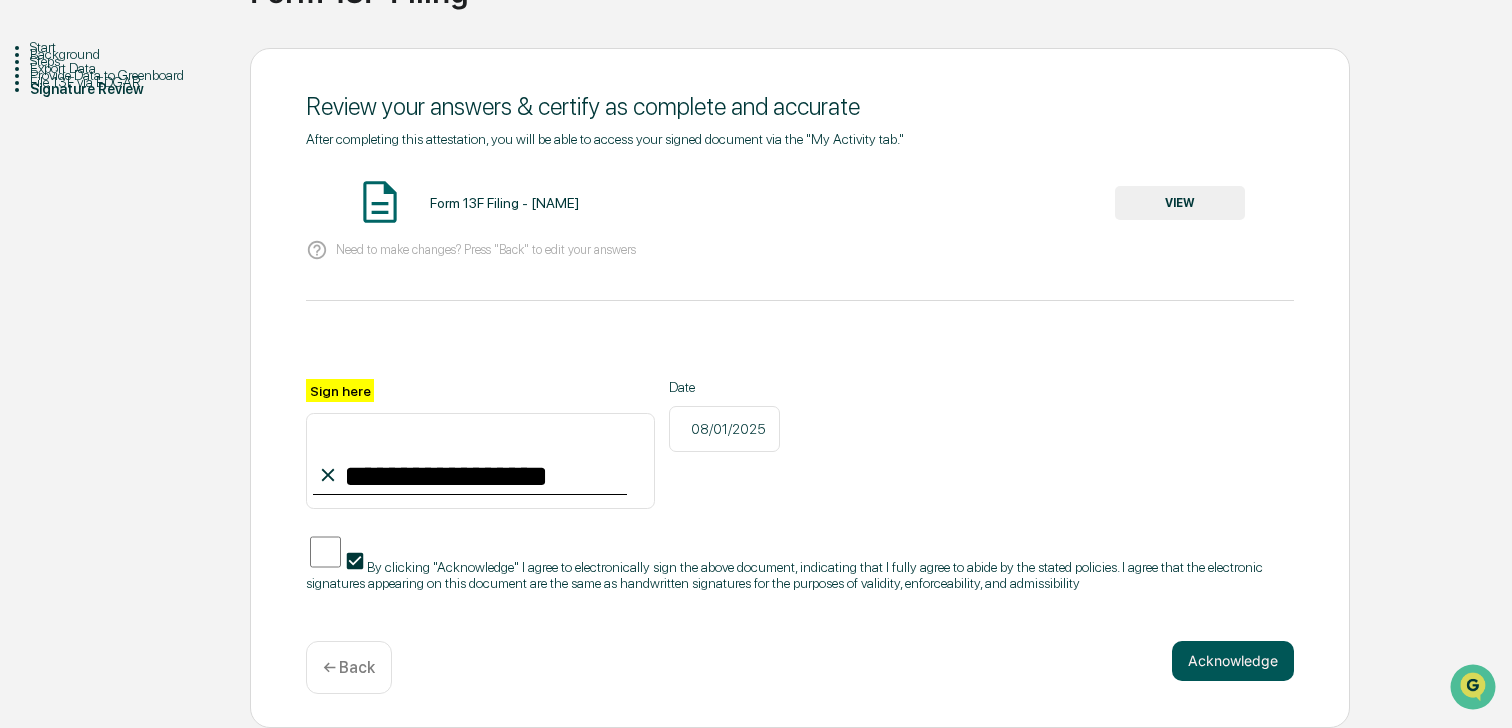 click on "Acknowledge" at bounding box center (1233, 661) 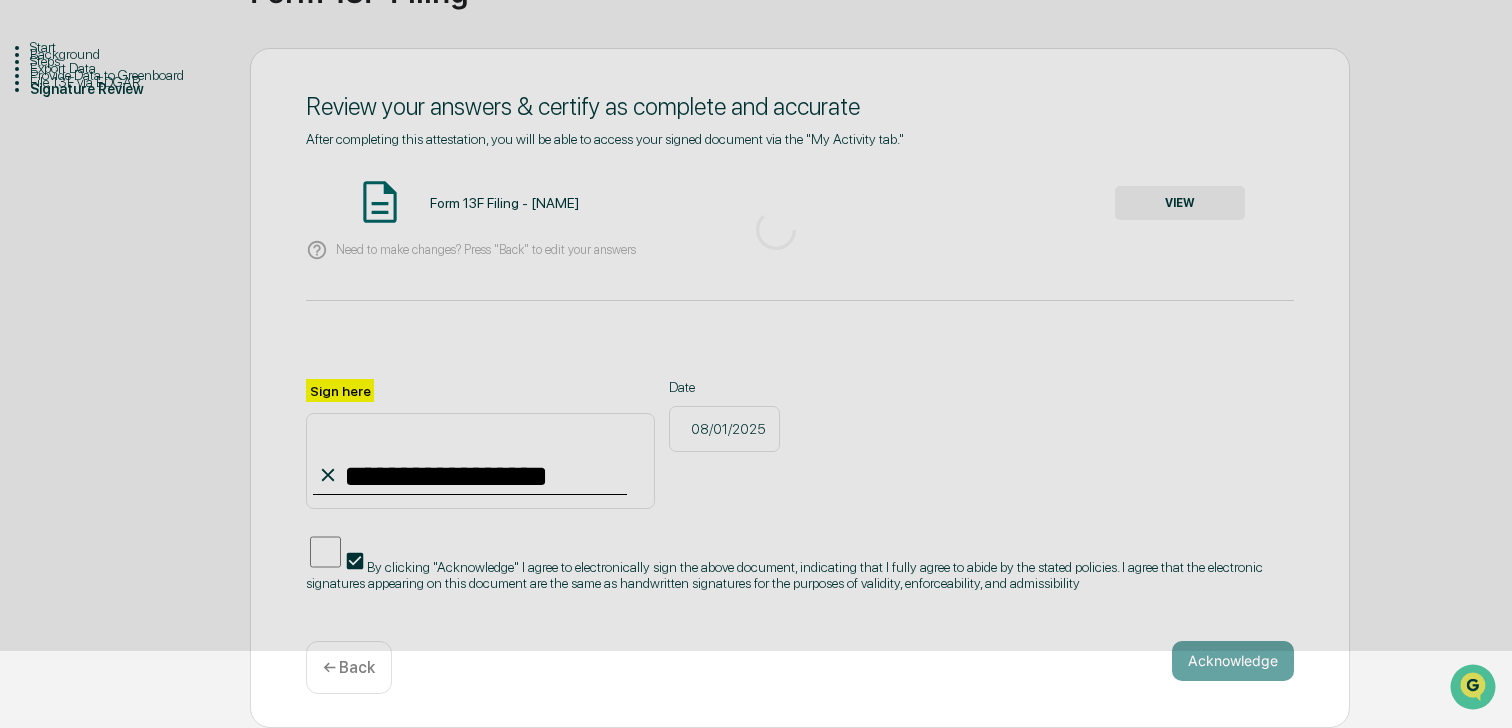 scroll, scrollTop: 78, scrollLeft: 0, axis: vertical 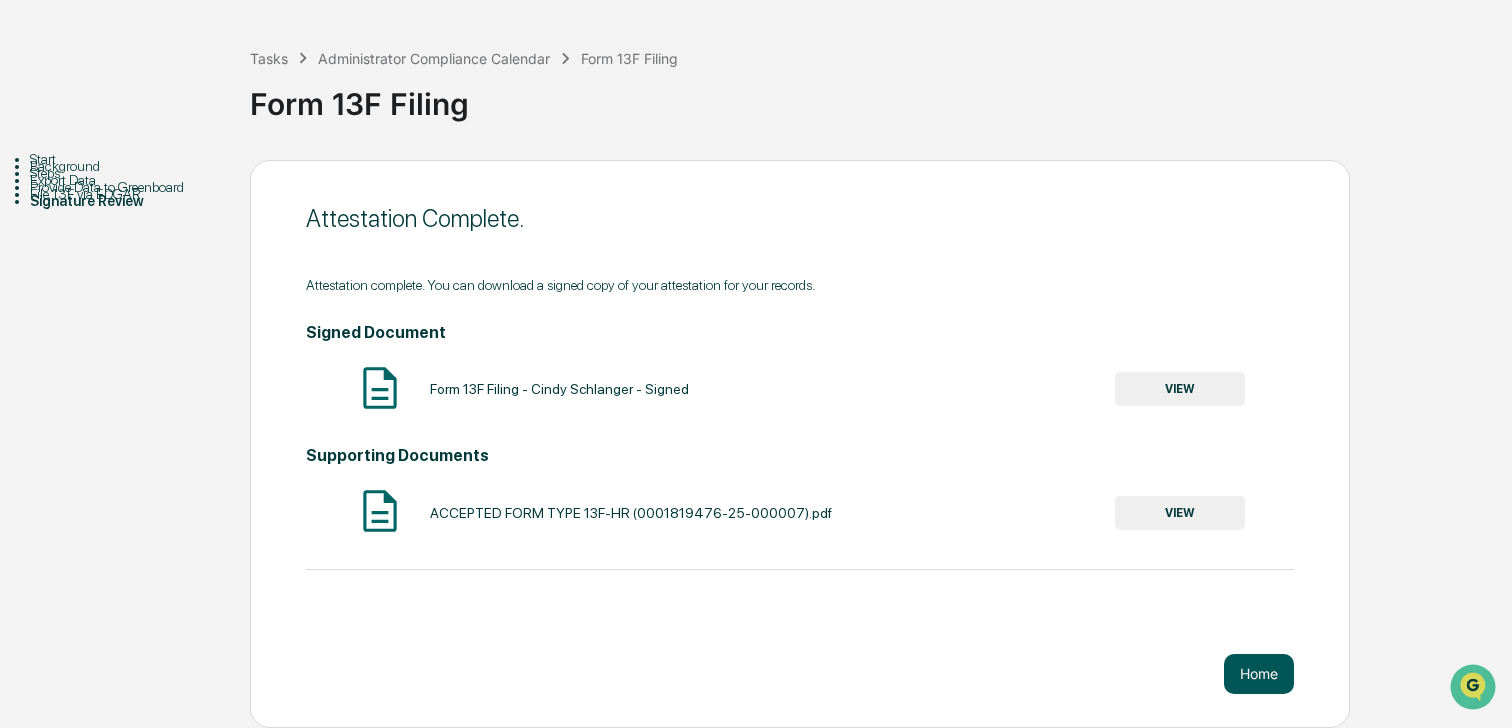 click on "Home" at bounding box center [1259, 674] 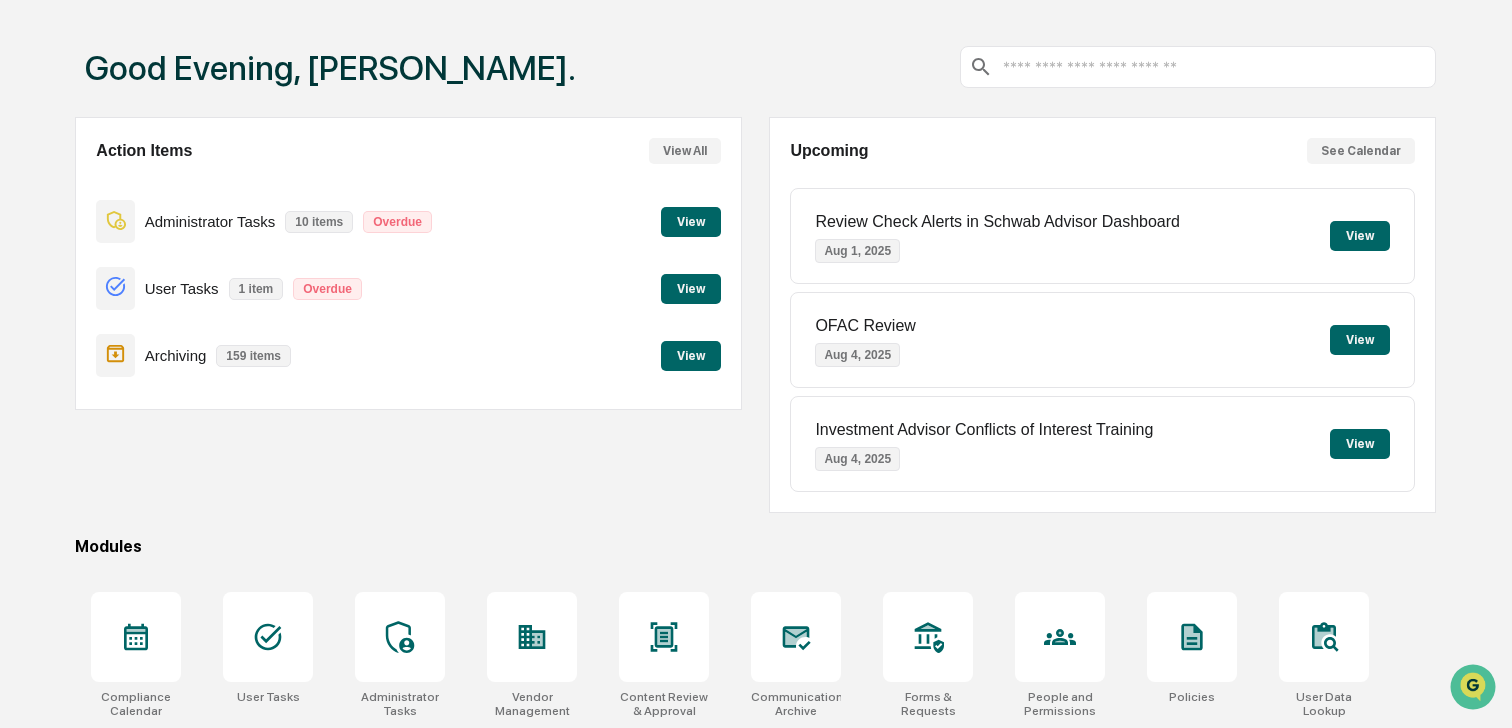 click on "View" at bounding box center (691, 222) 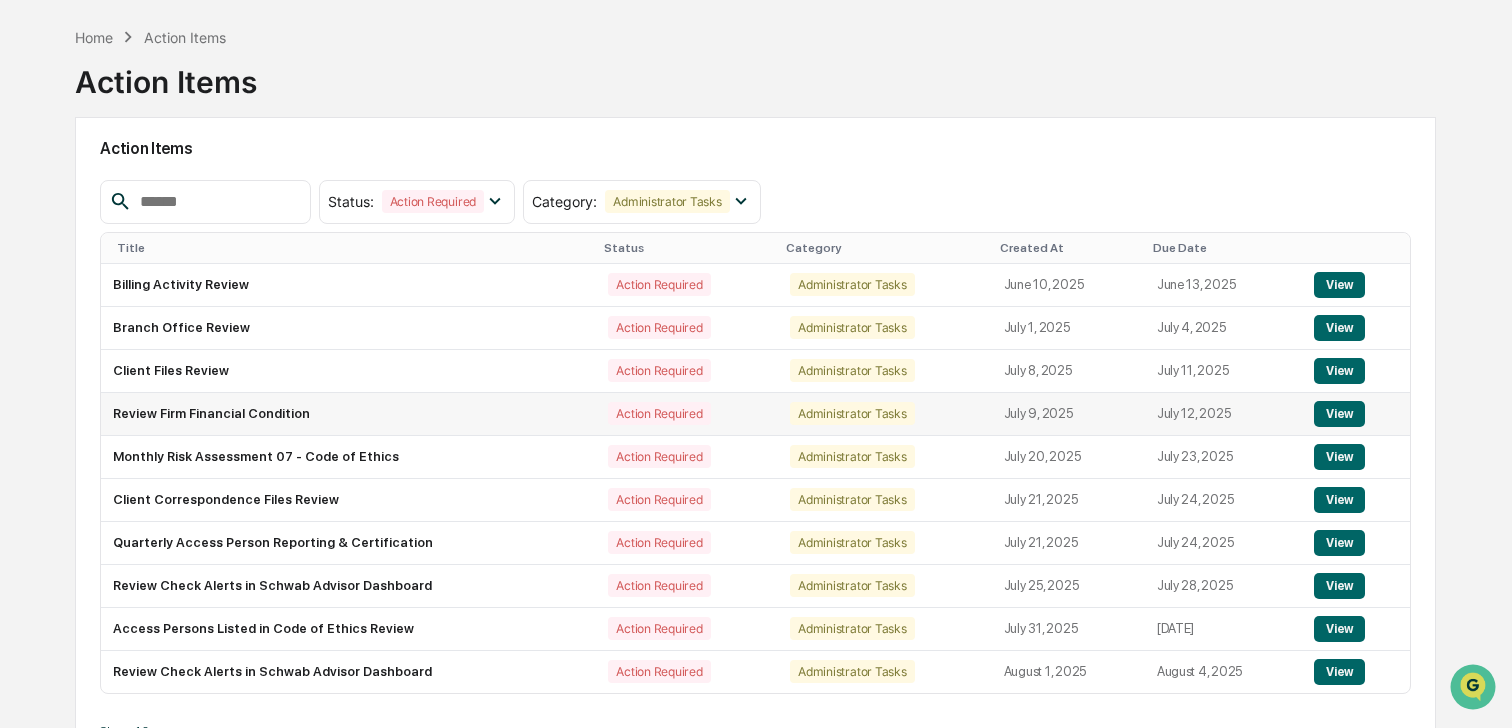 click on "View" at bounding box center [1339, 414] 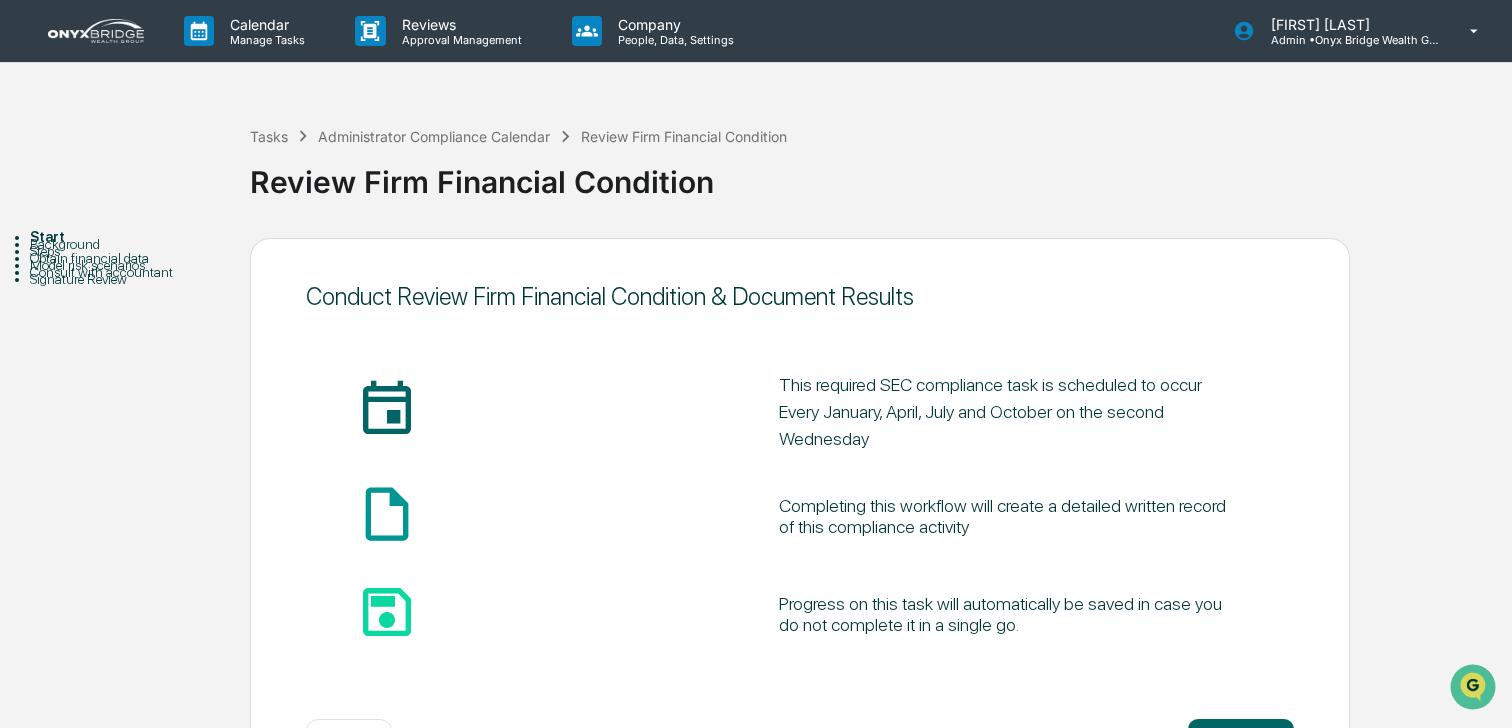 scroll, scrollTop: 78, scrollLeft: 0, axis: vertical 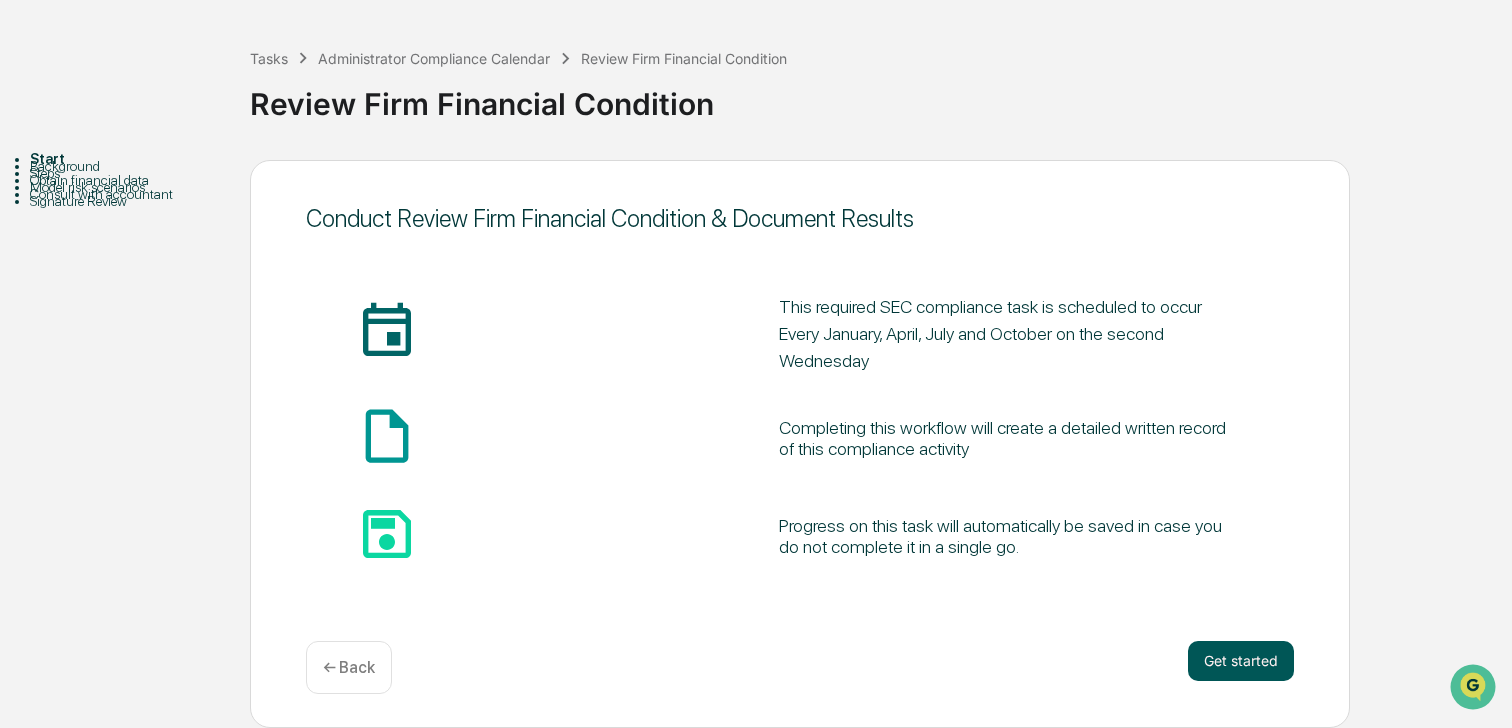 click on "Get started" at bounding box center (1241, 661) 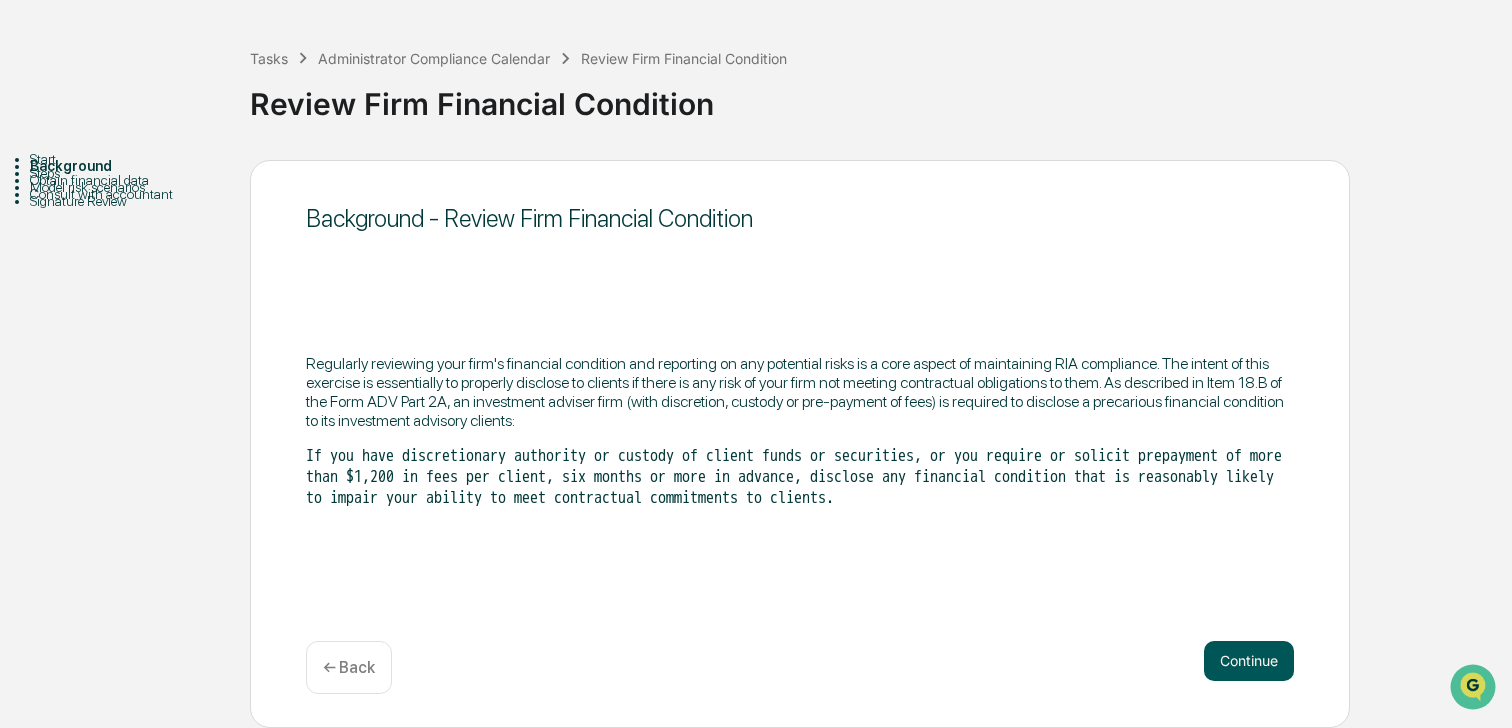 click on "Continue" at bounding box center (1249, 661) 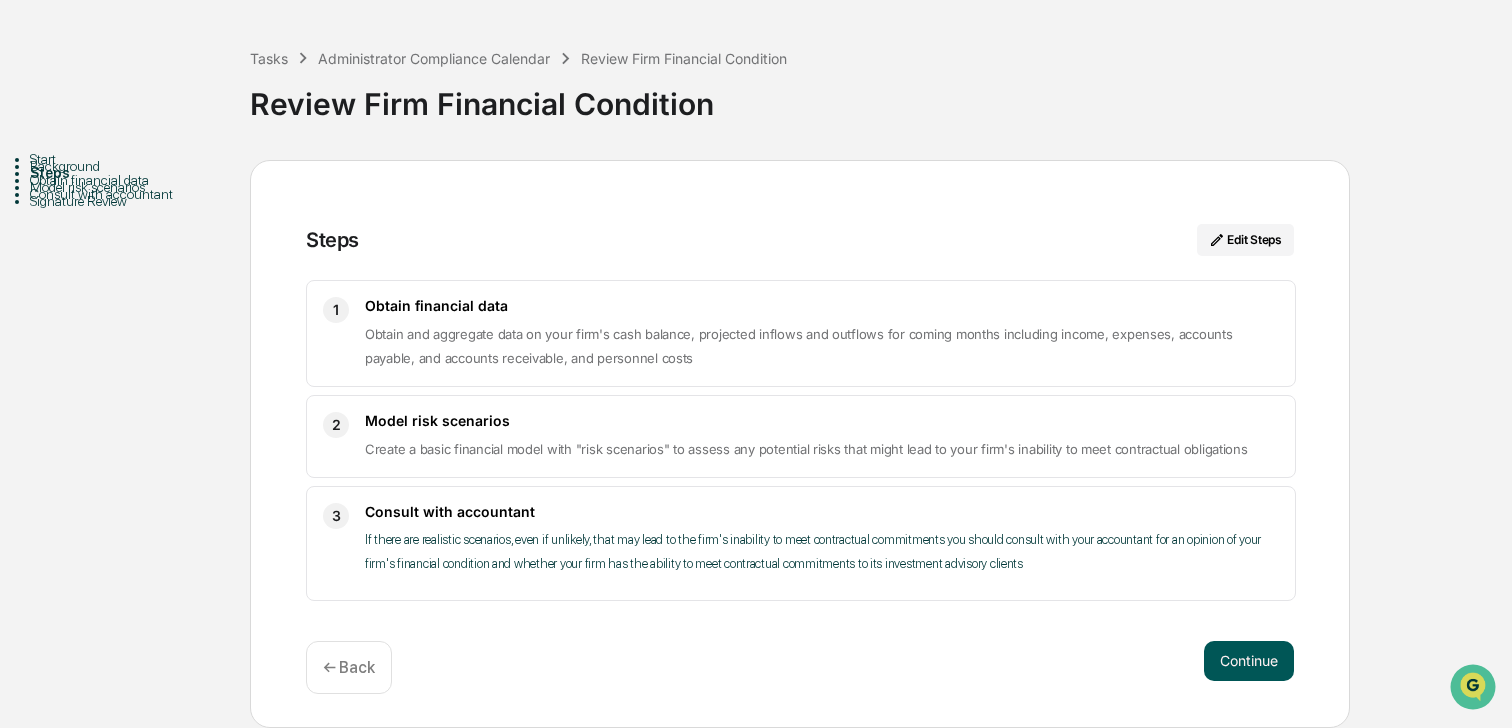 click on "Continue" at bounding box center (1249, 661) 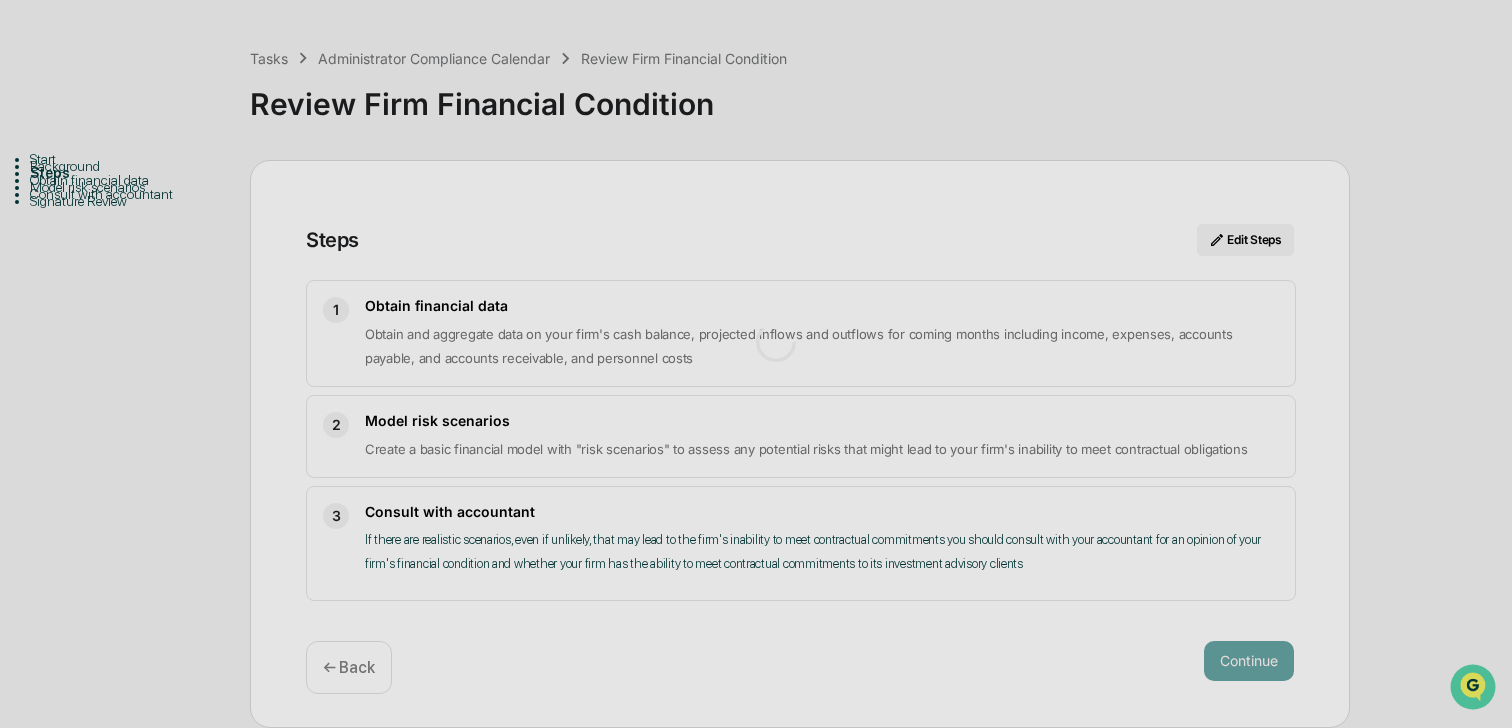 scroll, scrollTop: 16, scrollLeft: 0, axis: vertical 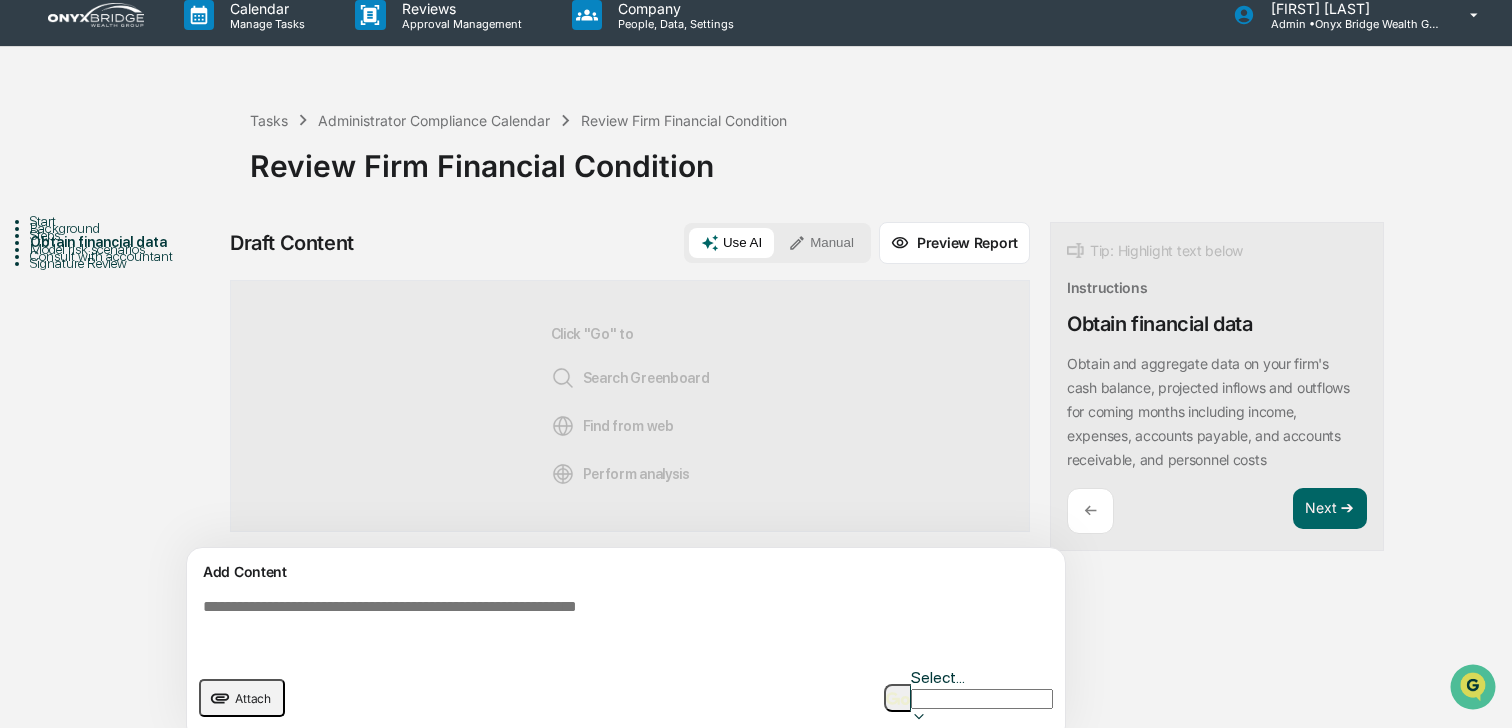click on "Manual" at bounding box center [821, 243] 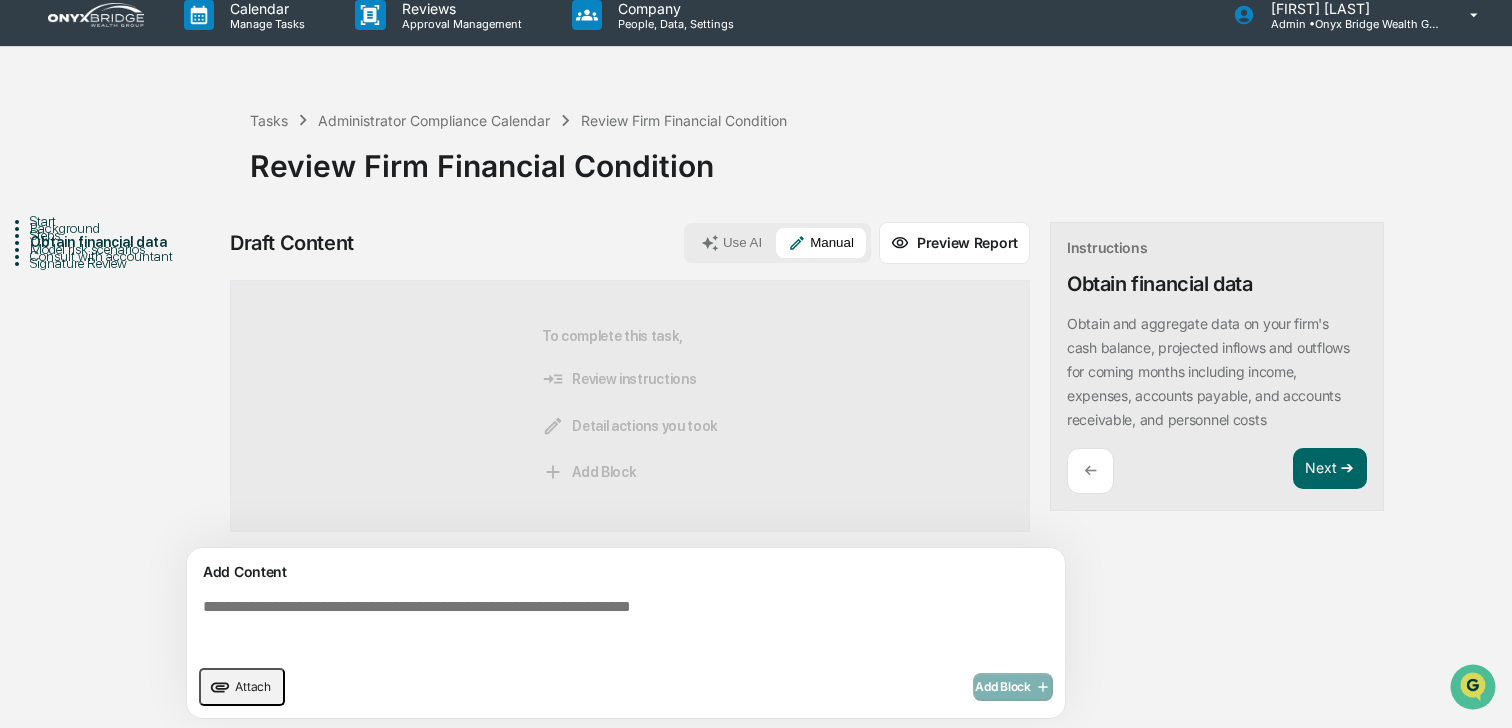 click at bounding box center (630, 626) 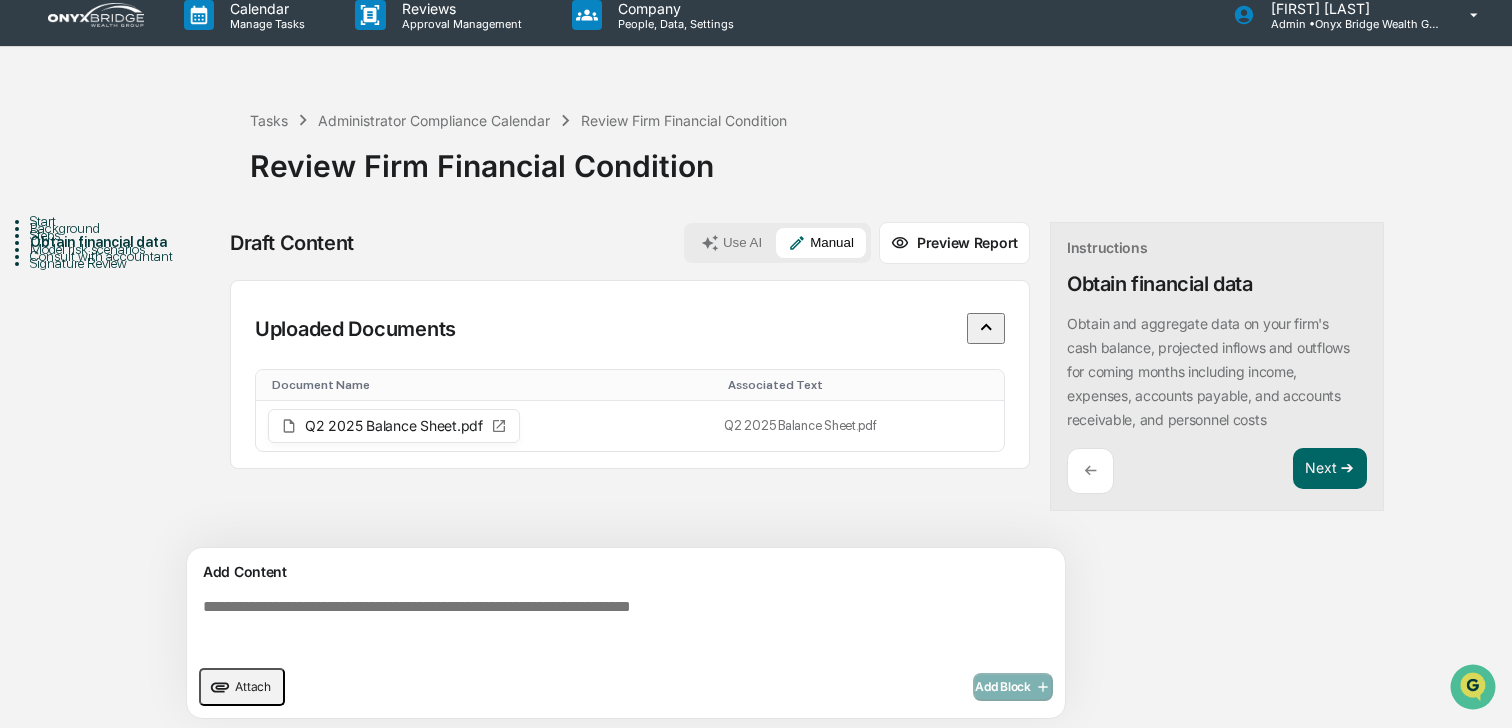click on "Attach" at bounding box center [253, 686] 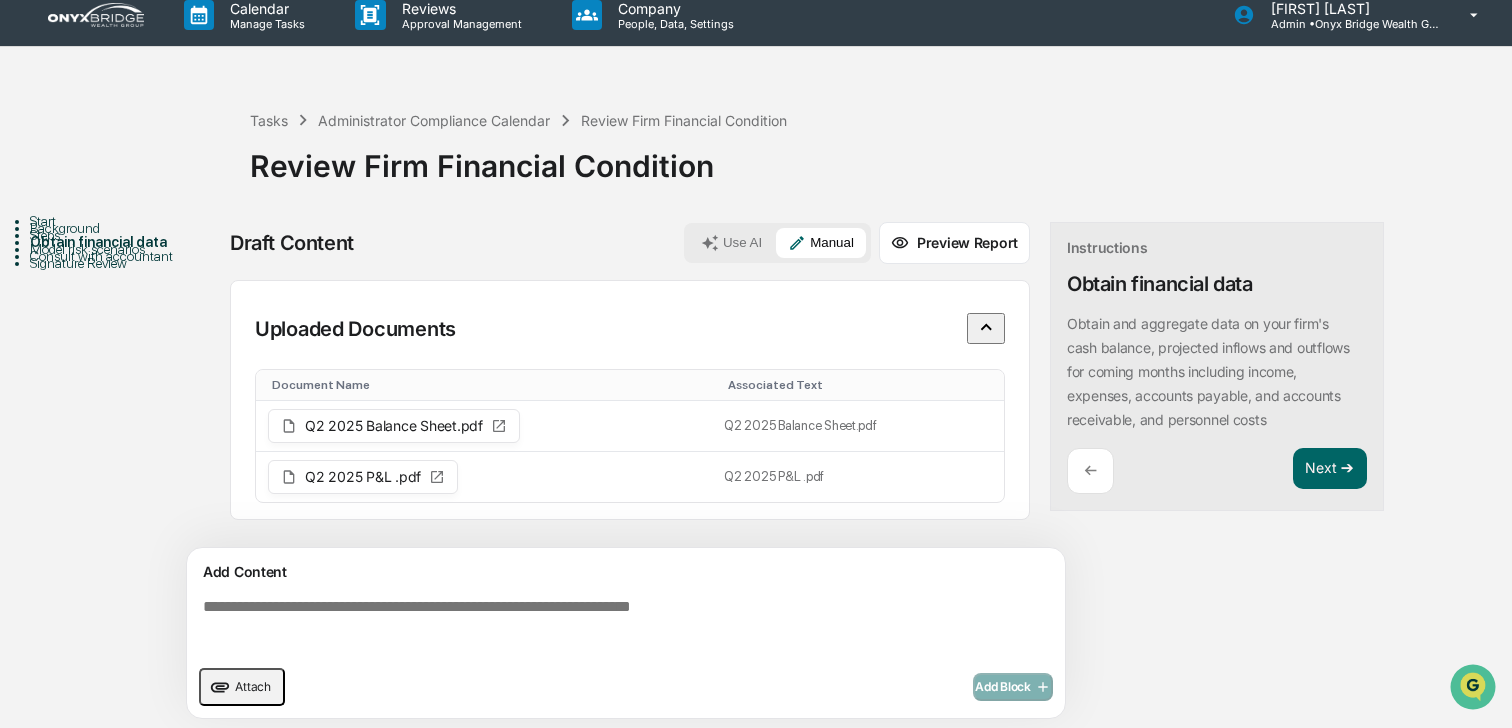 scroll, scrollTop: 0, scrollLeft: 0, axis: both 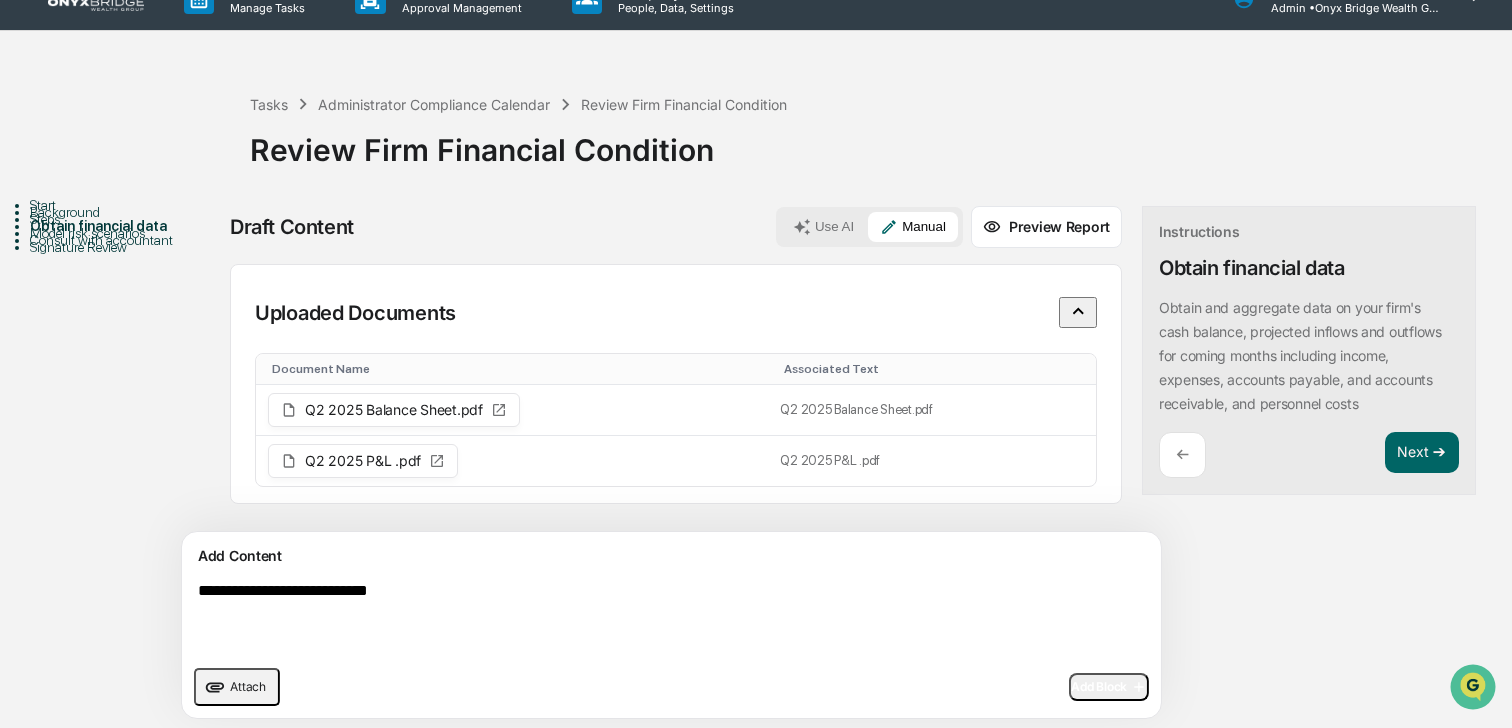 type on "**********" 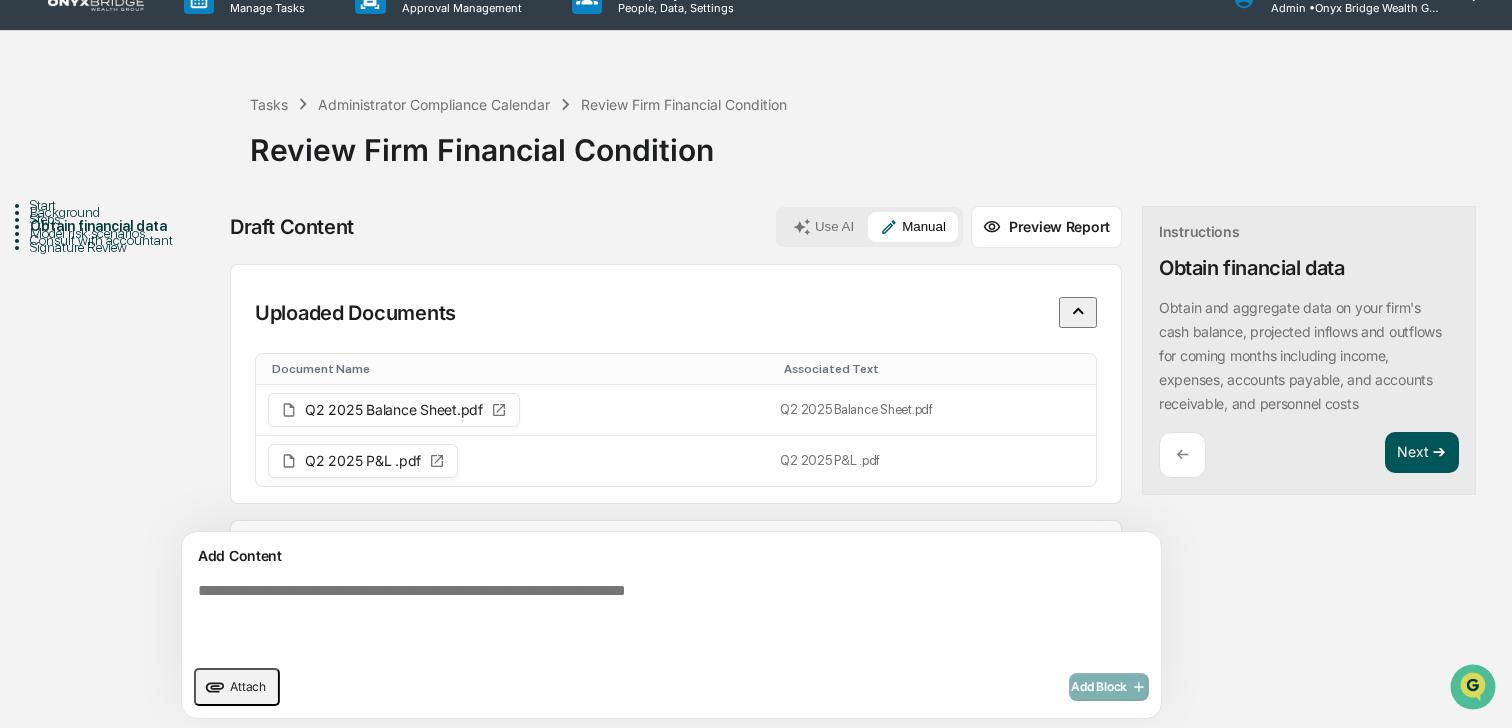 click on "Next ➔" at bounding box center [1422, 453] 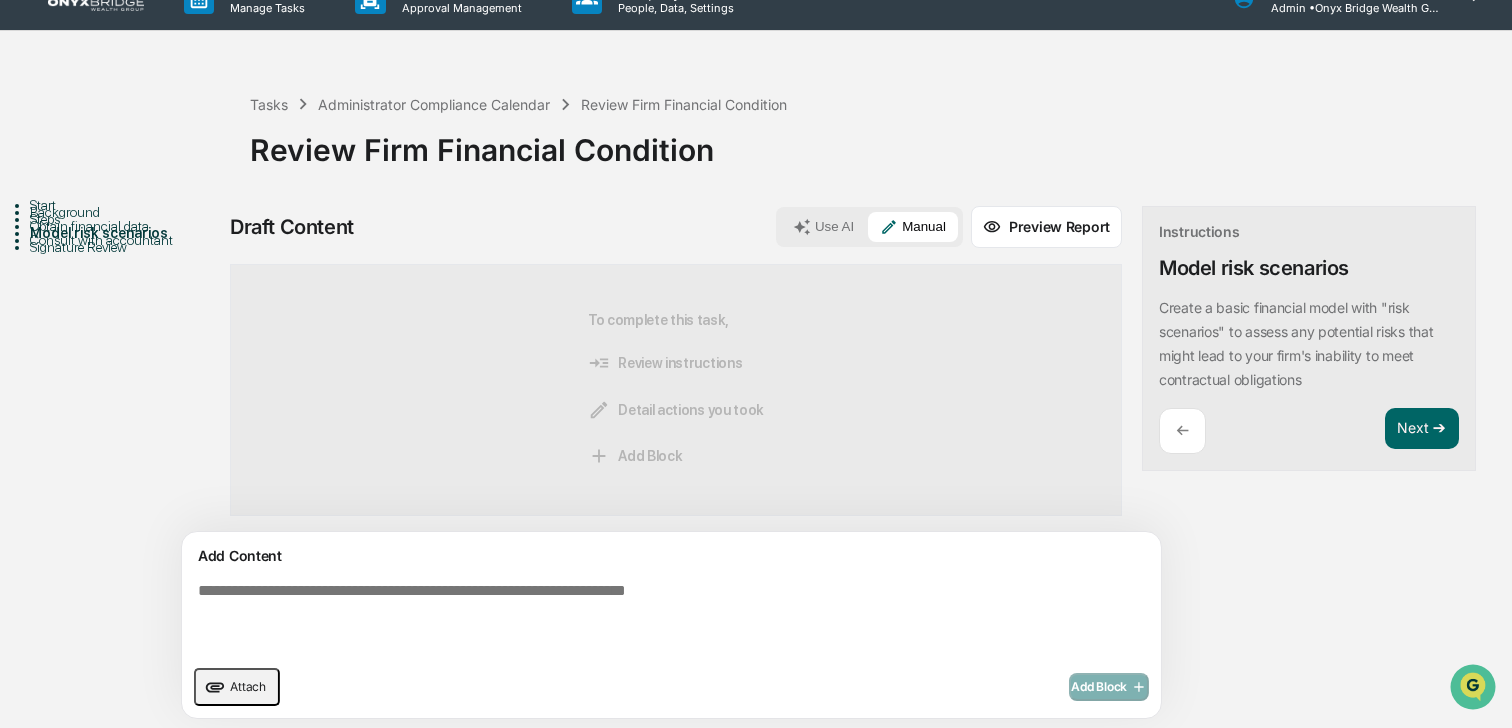 click at bounding box center [625, 618] 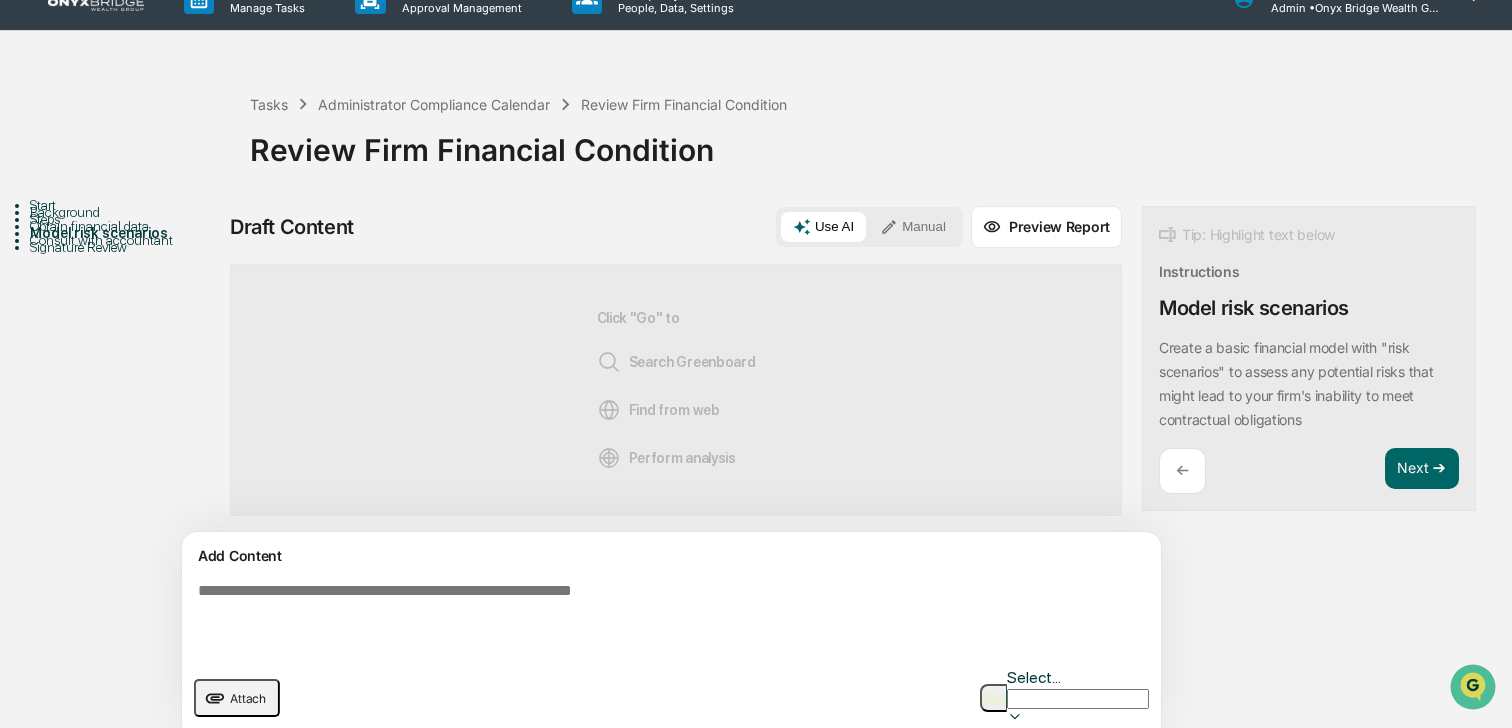 click at bounding box center [625, 618] 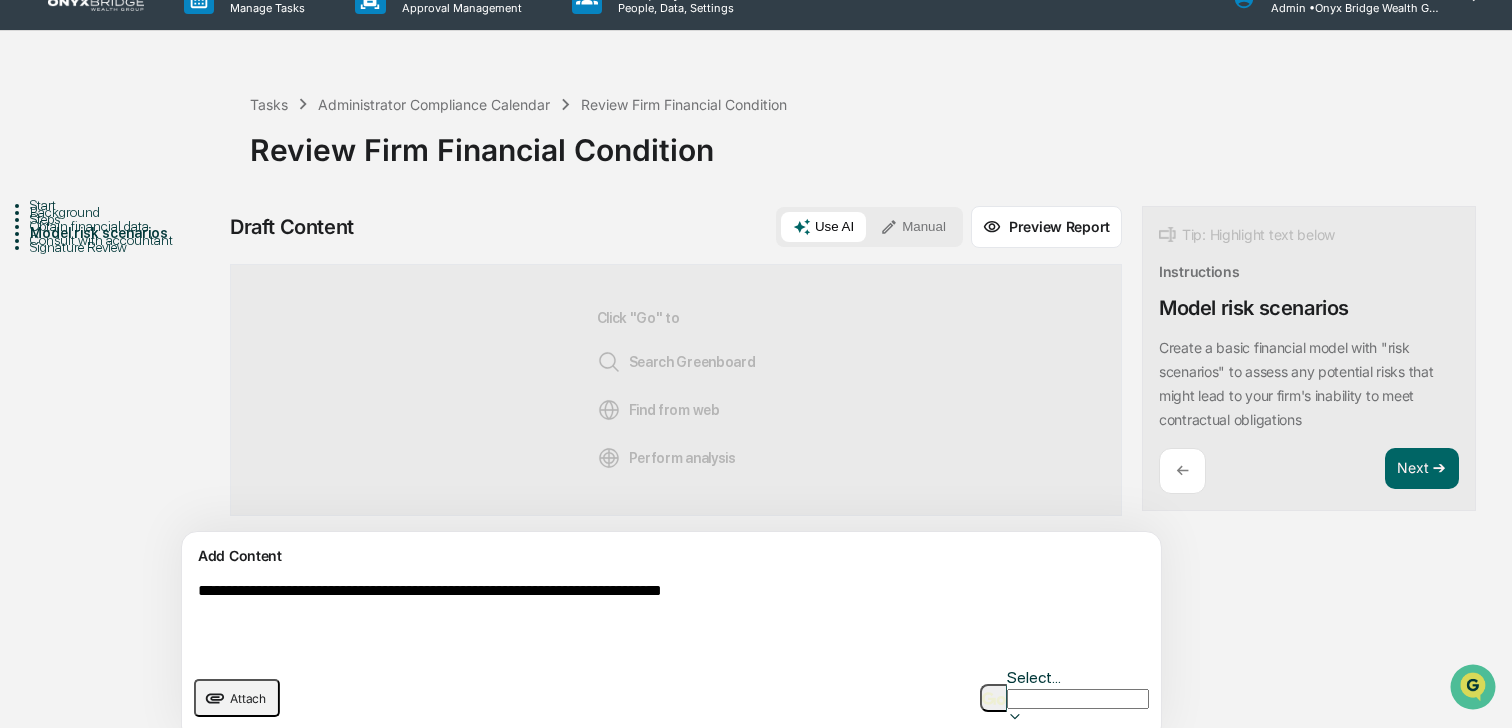 type on "**********" 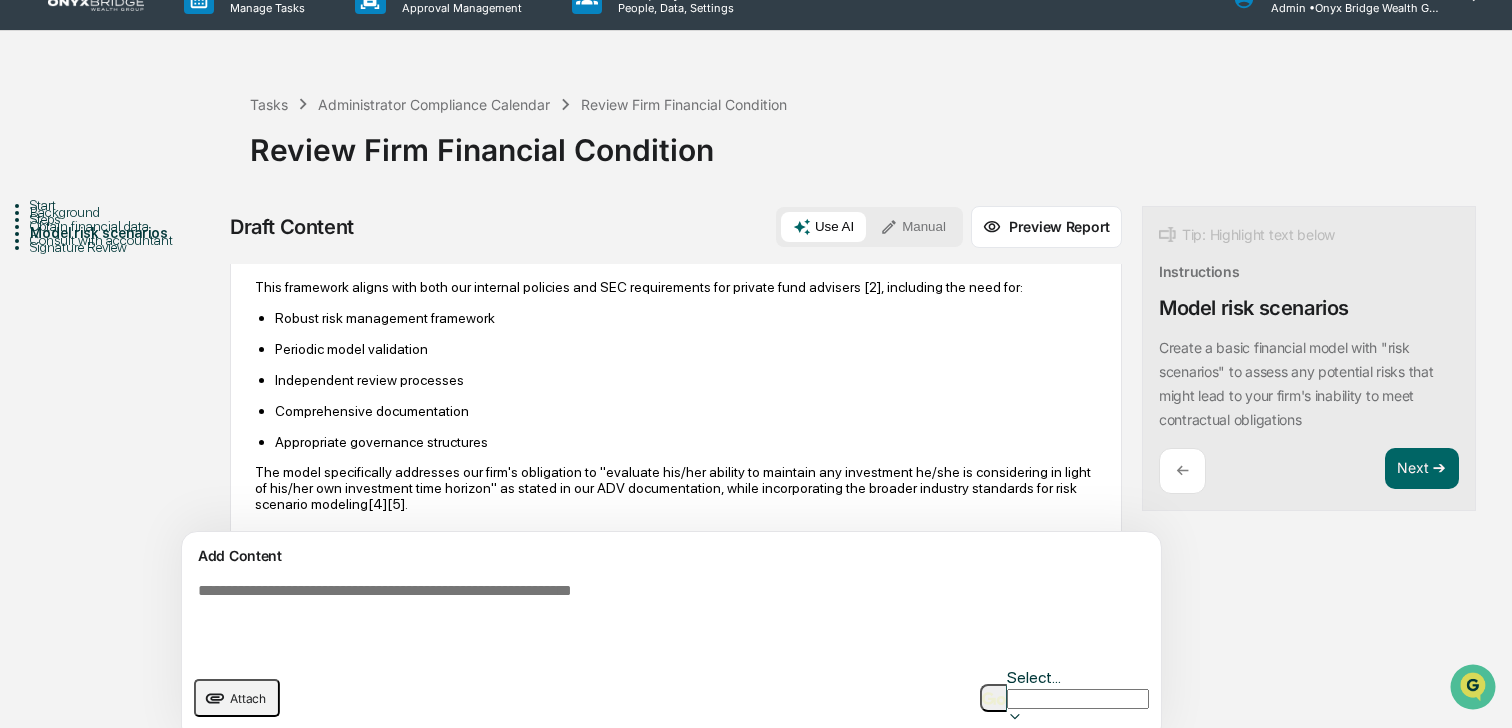 scroll, scrollTop: 2356, scrollLeft: 0, axis: vertical 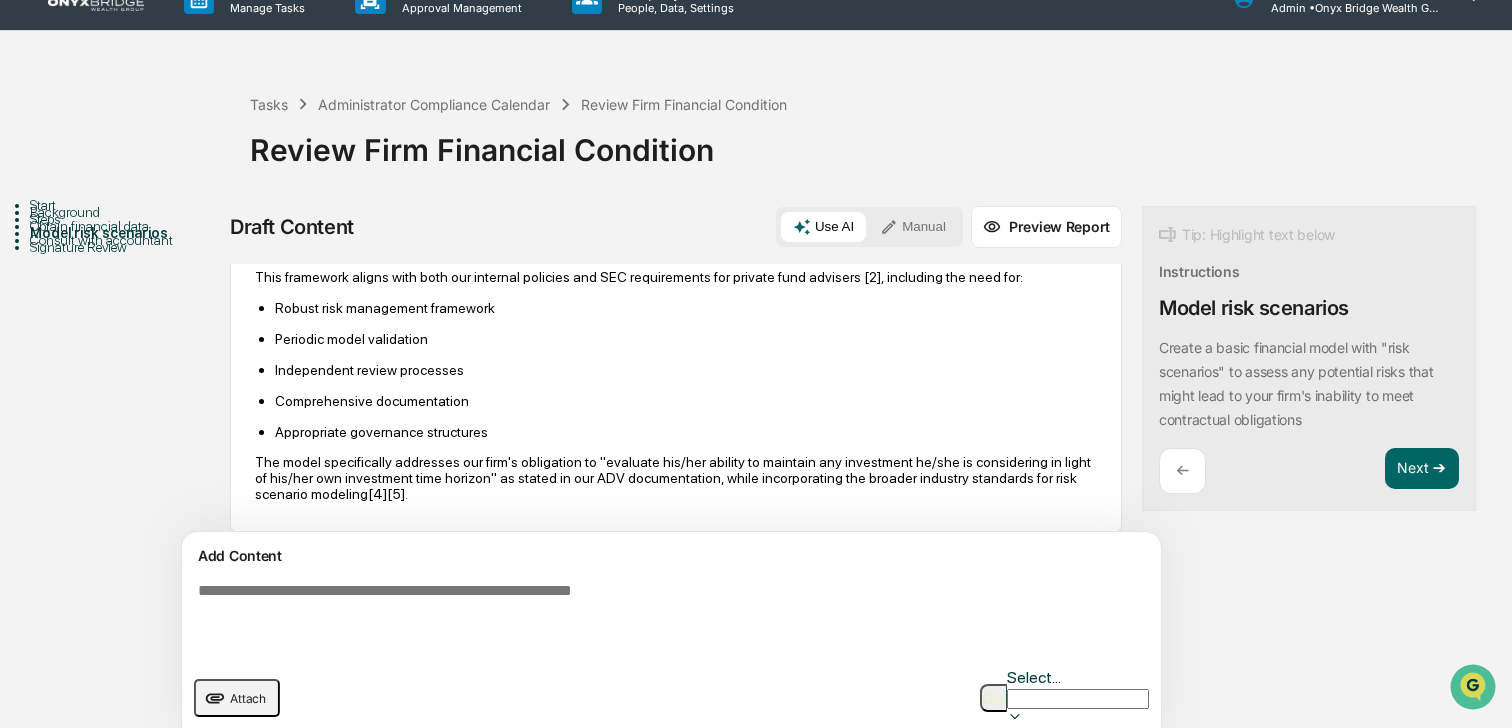 click at bounding box center [625, 618] 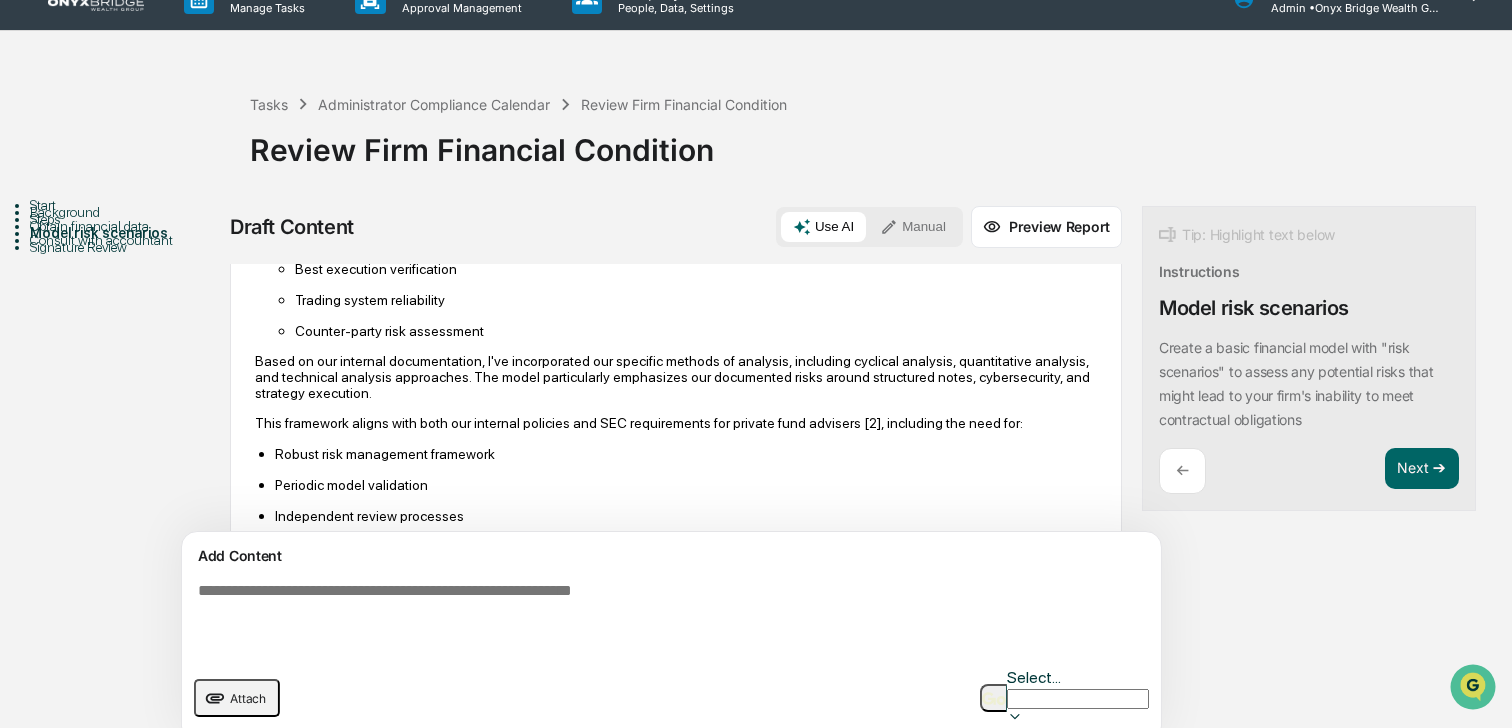 scroll, scrollTop: 2240, scrollLeft: 0, axis: vertical 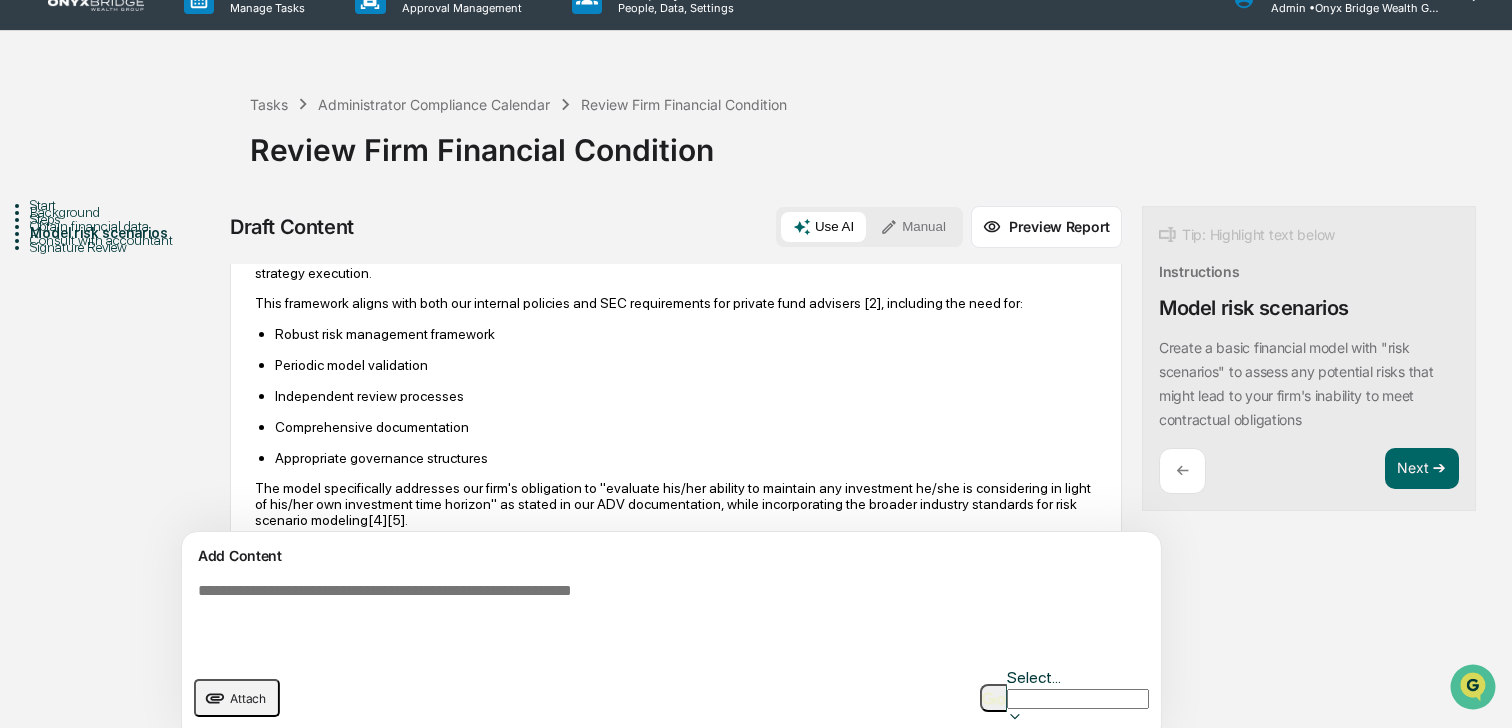 click at bounding box center [625, 618] 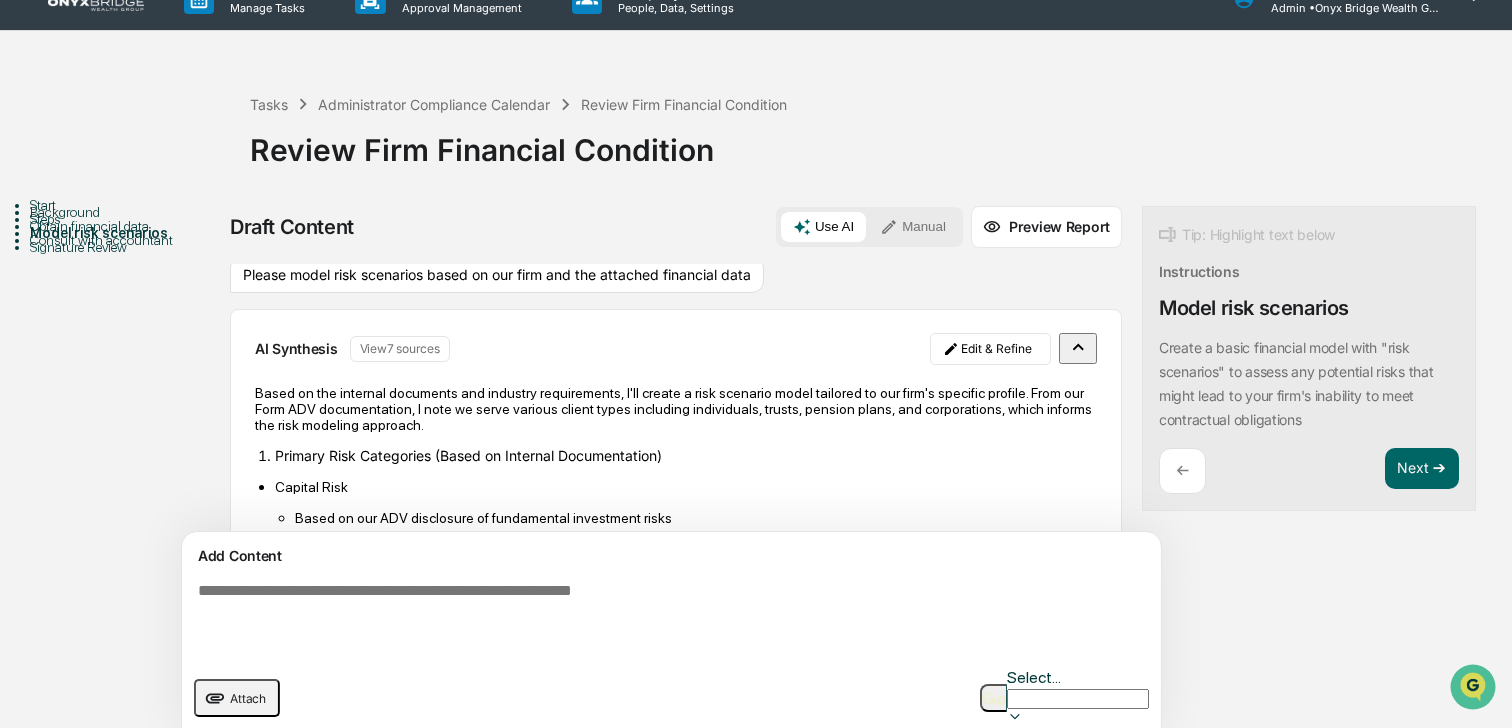 scroll, scrollTop: 0, scrollLeft: 0, axis: both 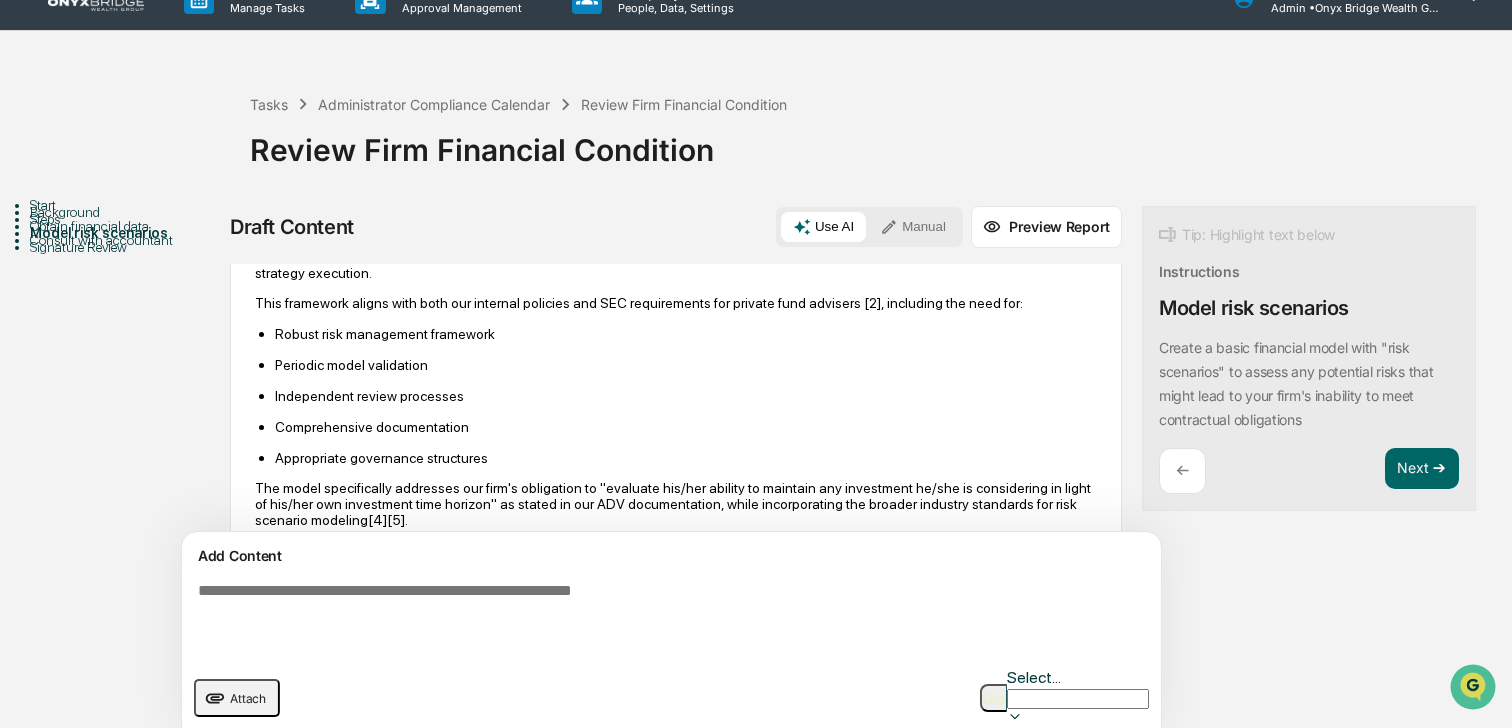 click at bounding box center (625, 618) 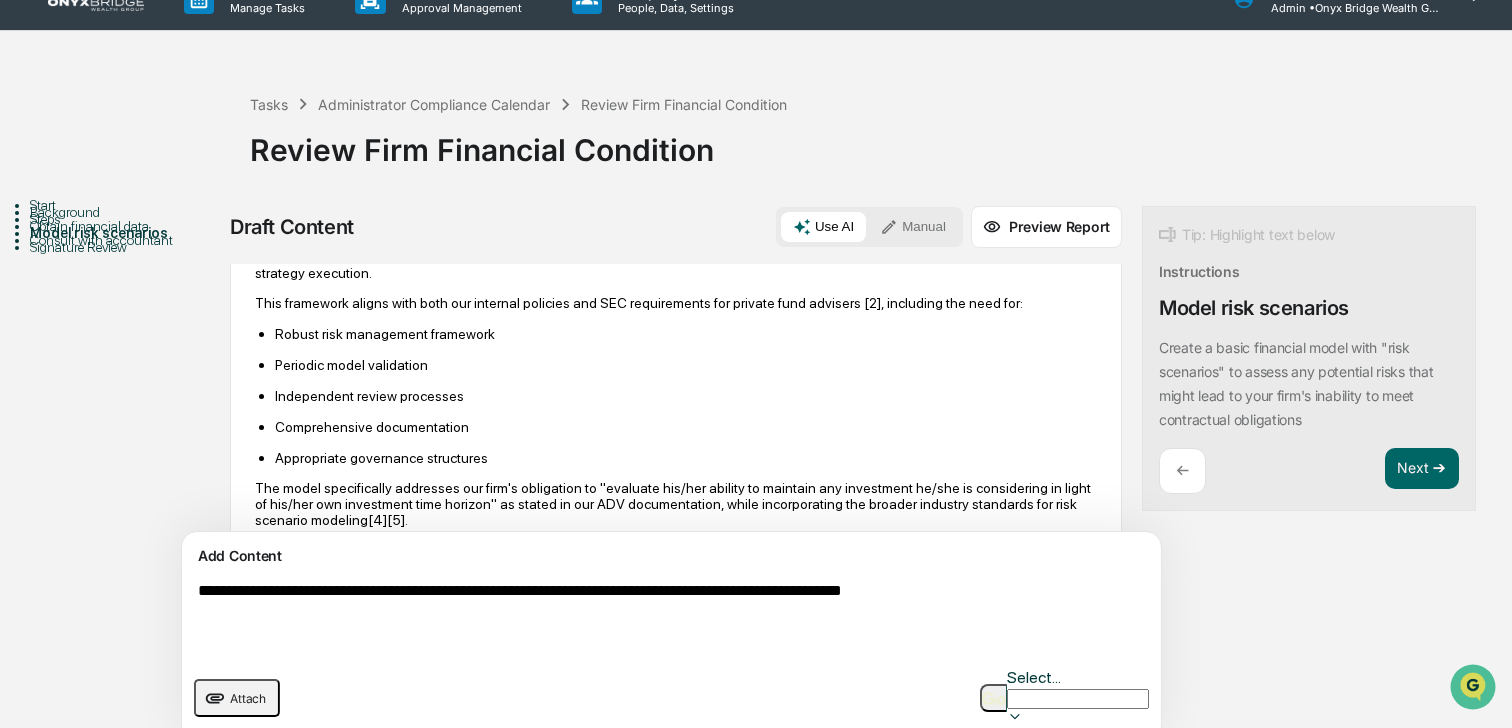 type on "**********" 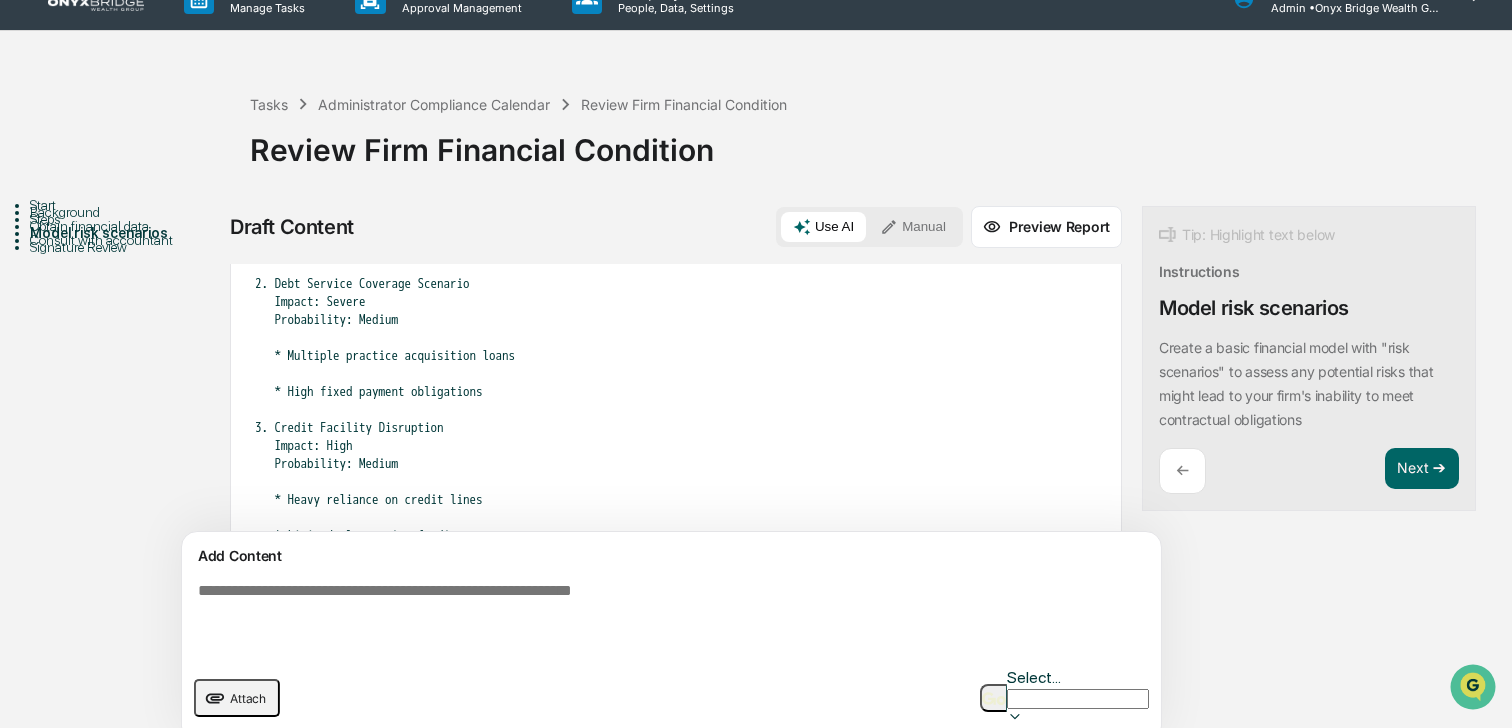 scroll, scrollTop: 4376, scrollLeft: 0, axis: vertical 